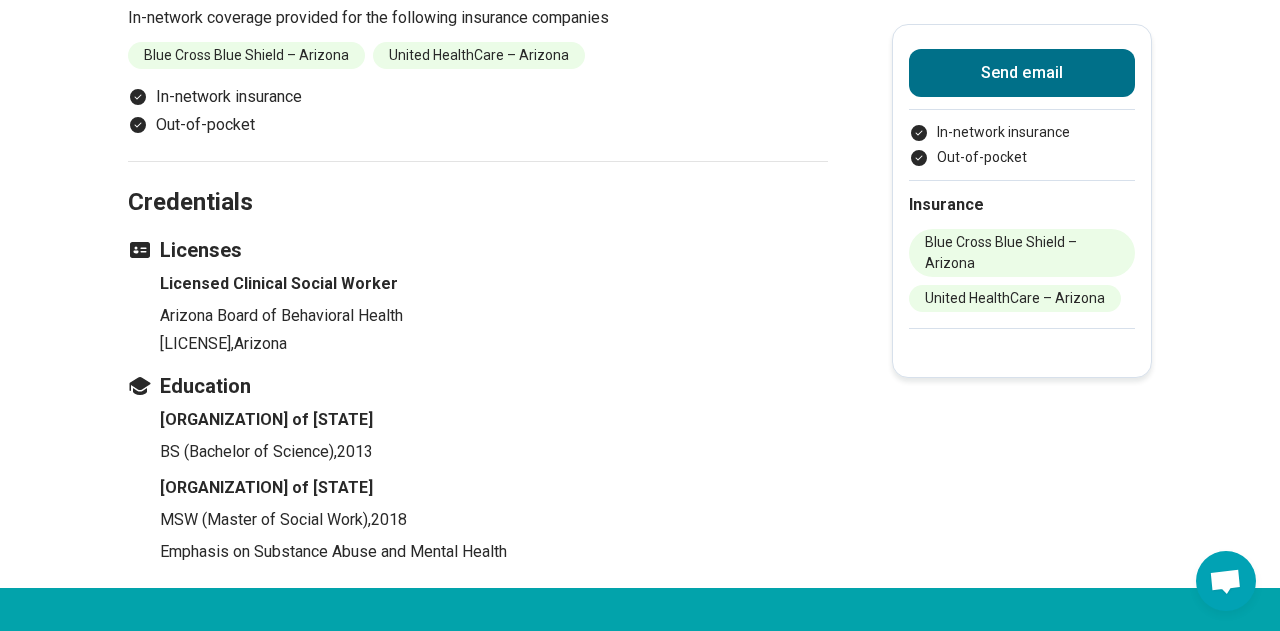 scroll, scrollTop: 1783, scrollLeft: 0, axis: vertical 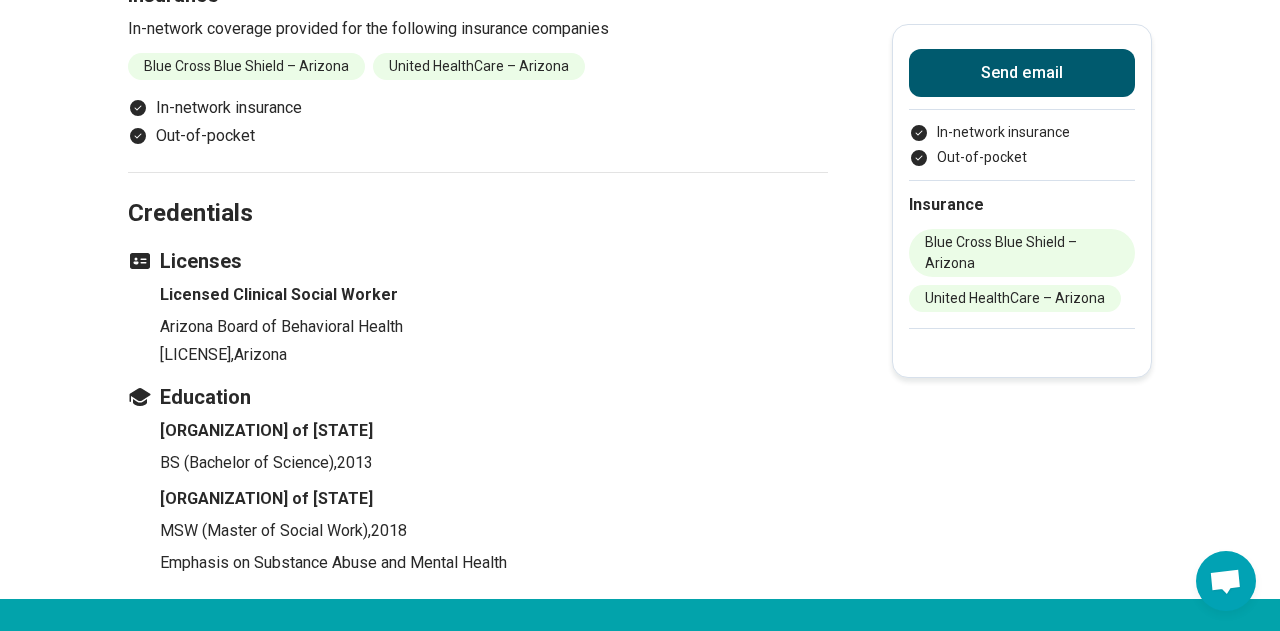 click on "Send email" at bounding box center [1022, 73] 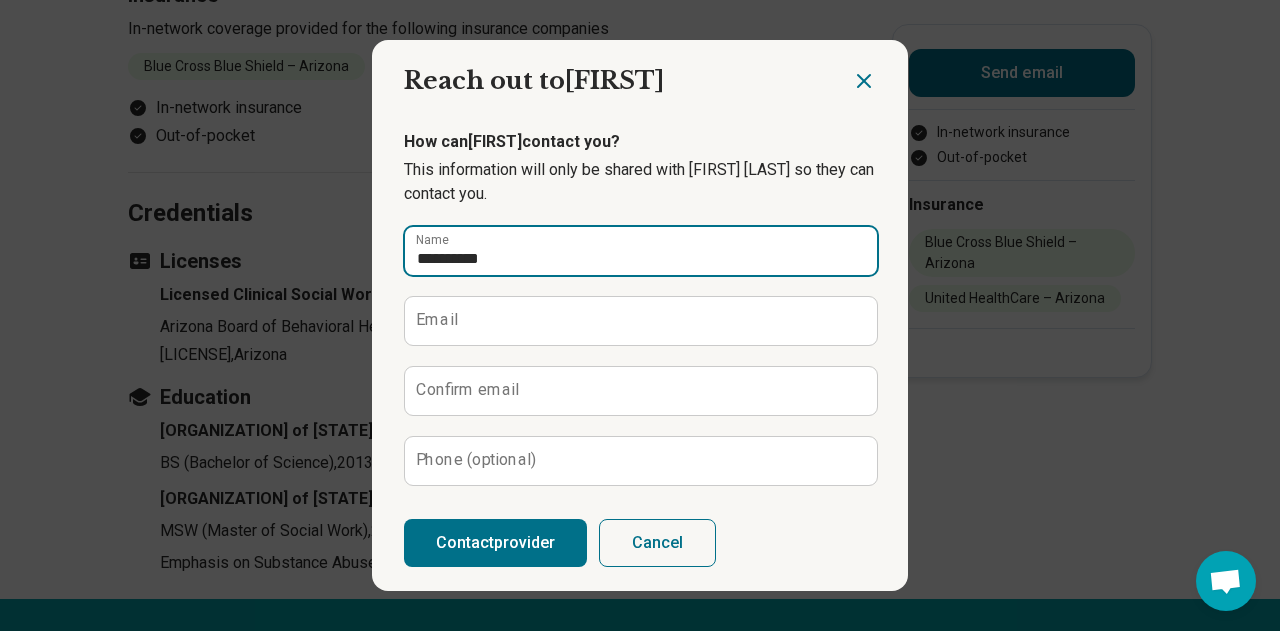 type on "**********" 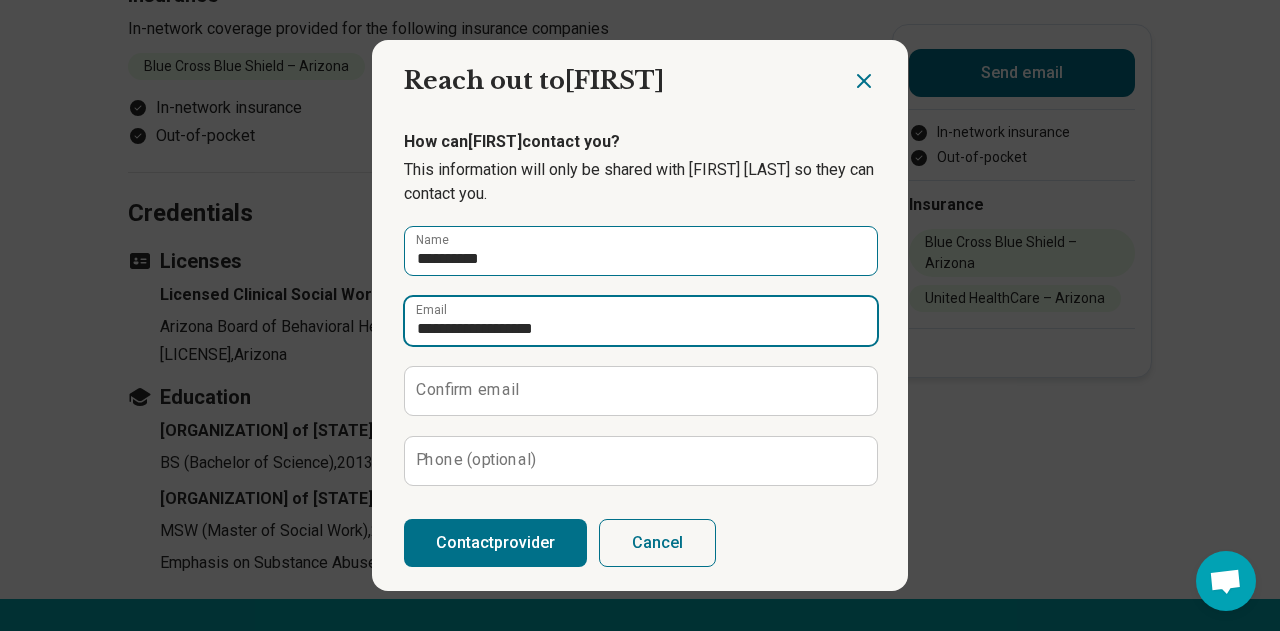 type on "**********" 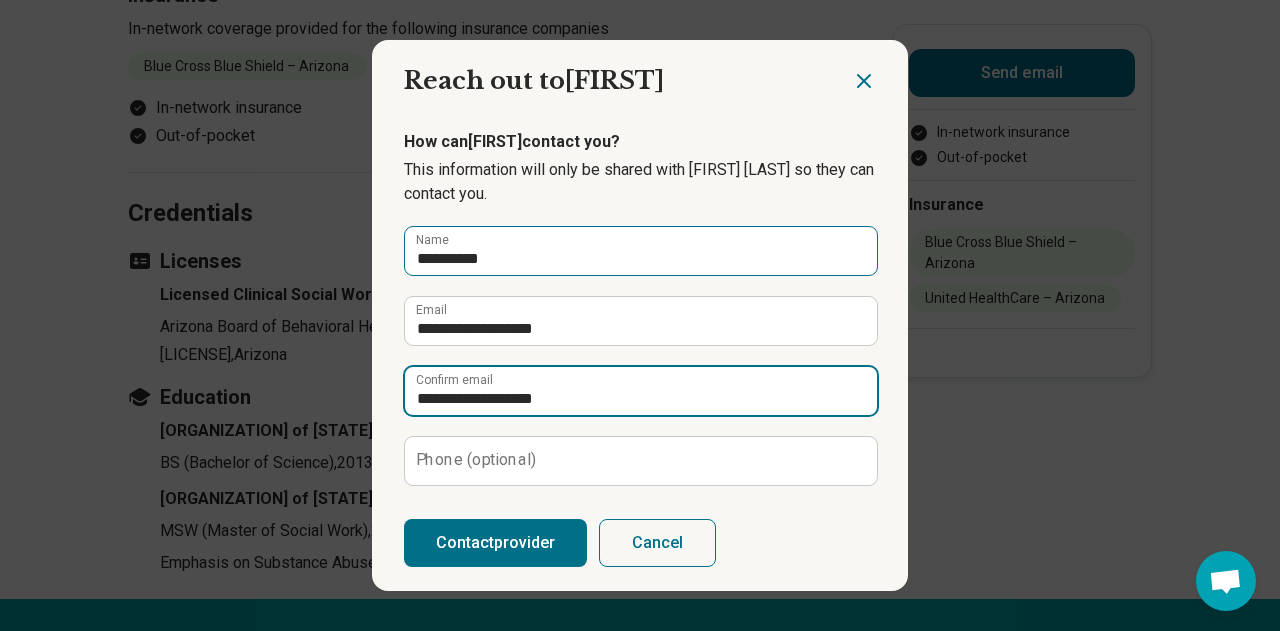 type on "**********" 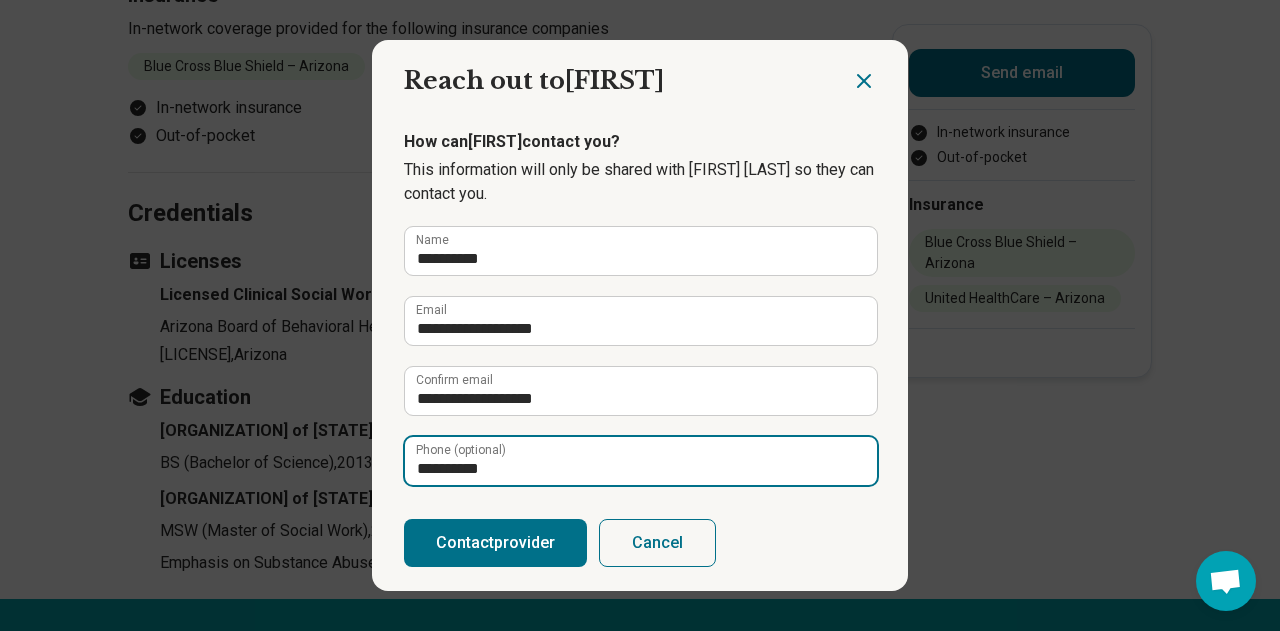 type on "**********" 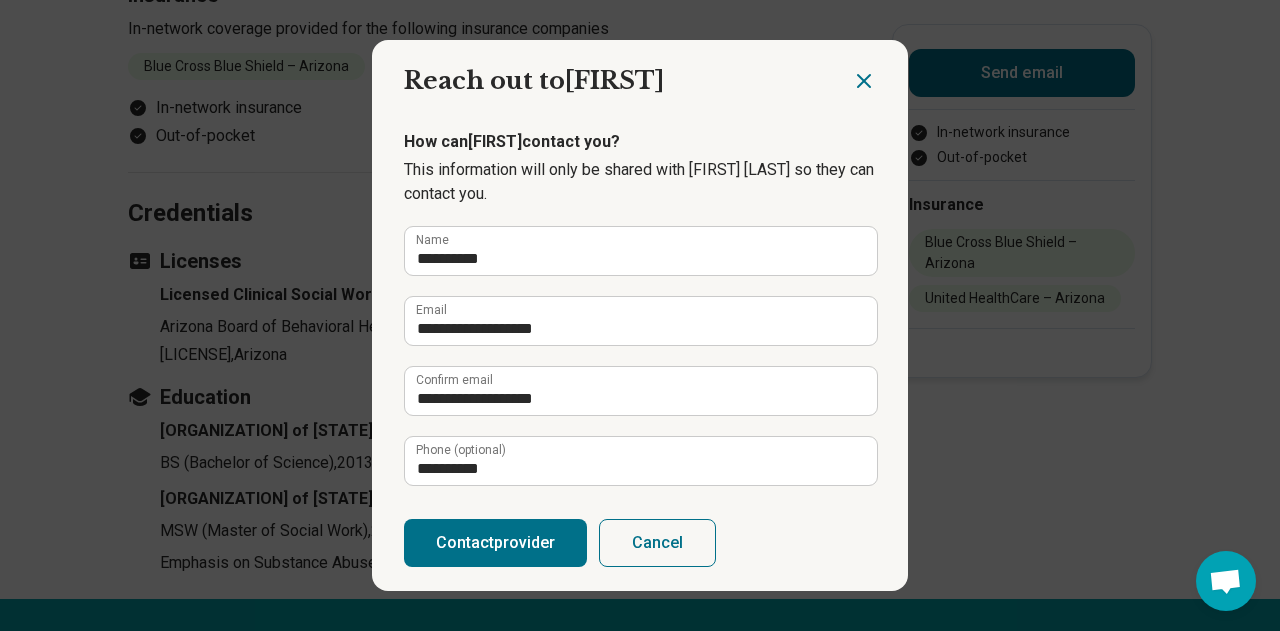 click on "Contact  provider" at bounding box center [495, 543] 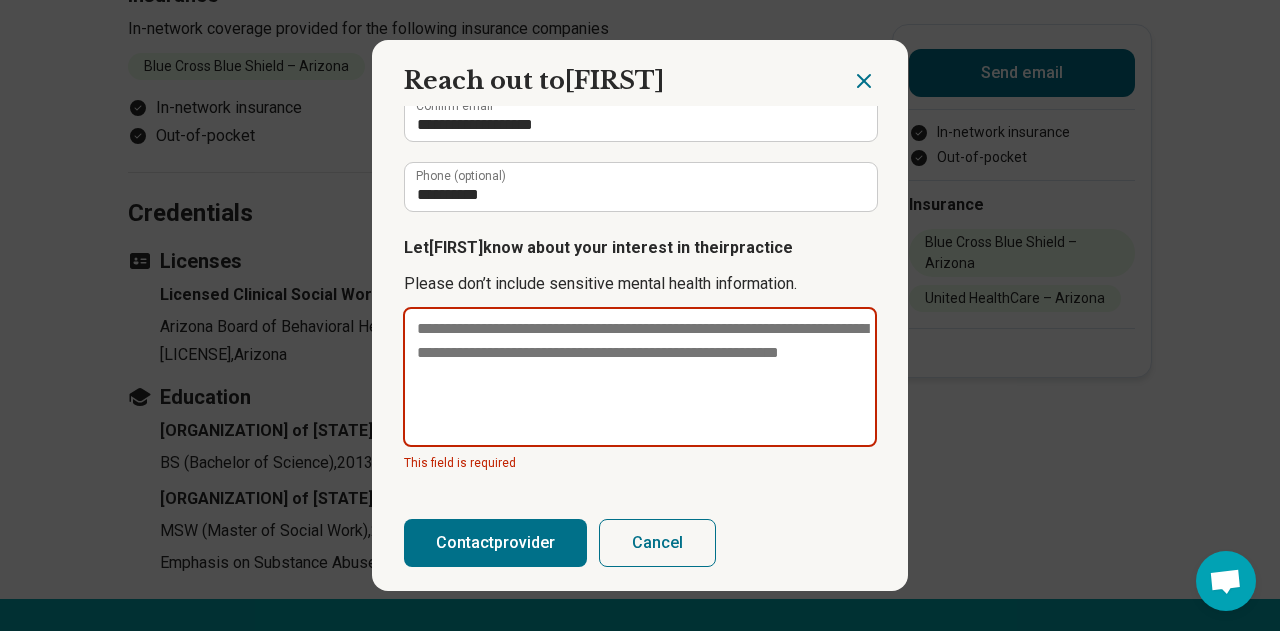 type on "*" 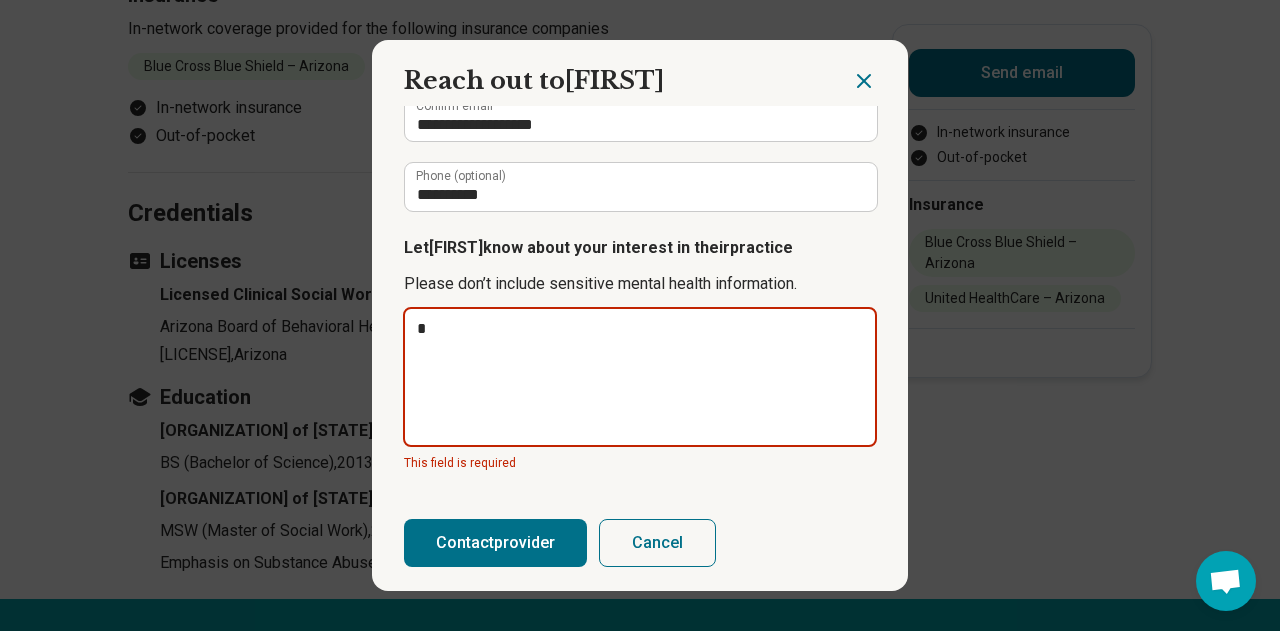 type on "**" 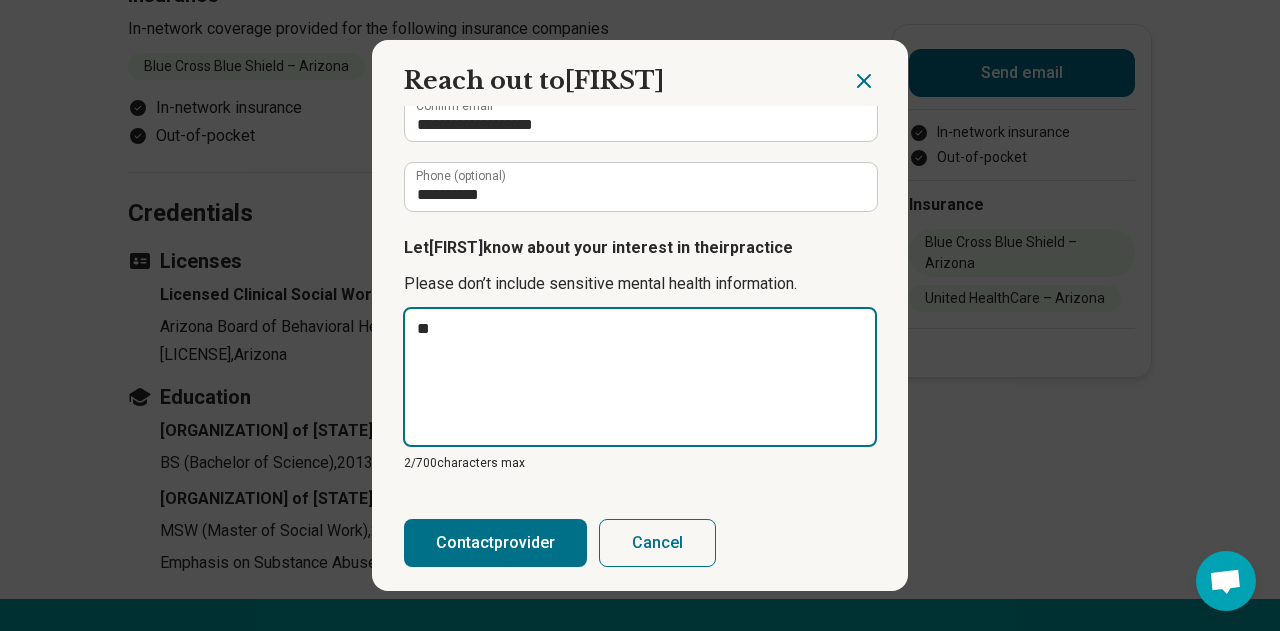 type on "**" 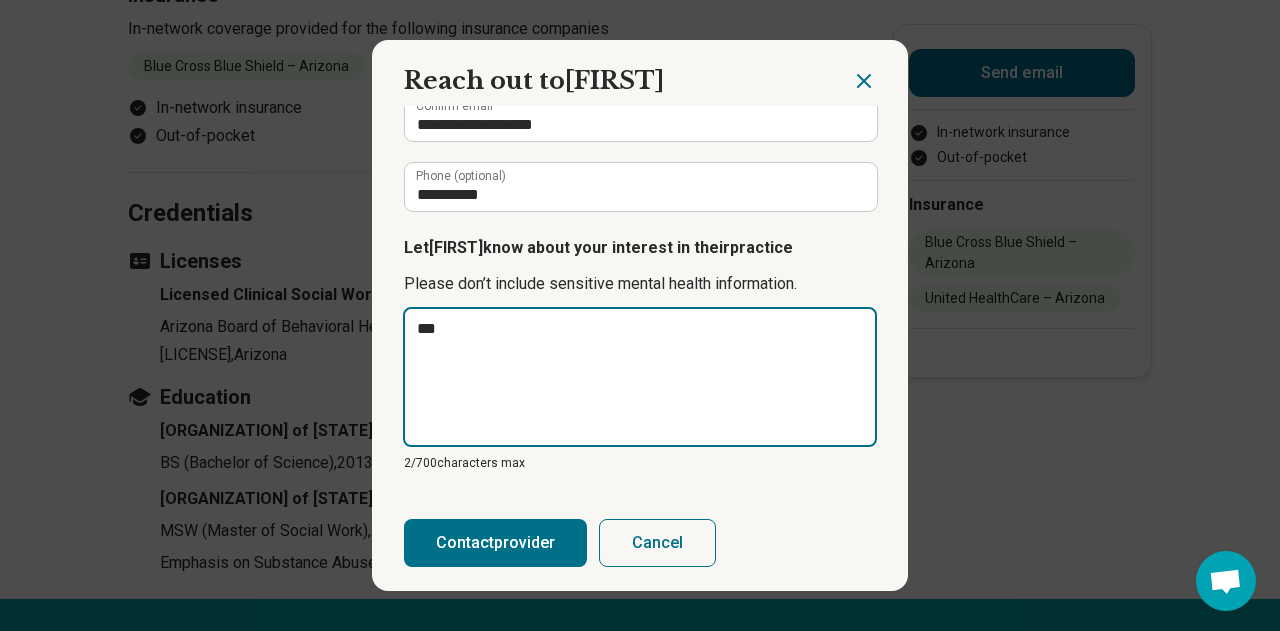type on "****" 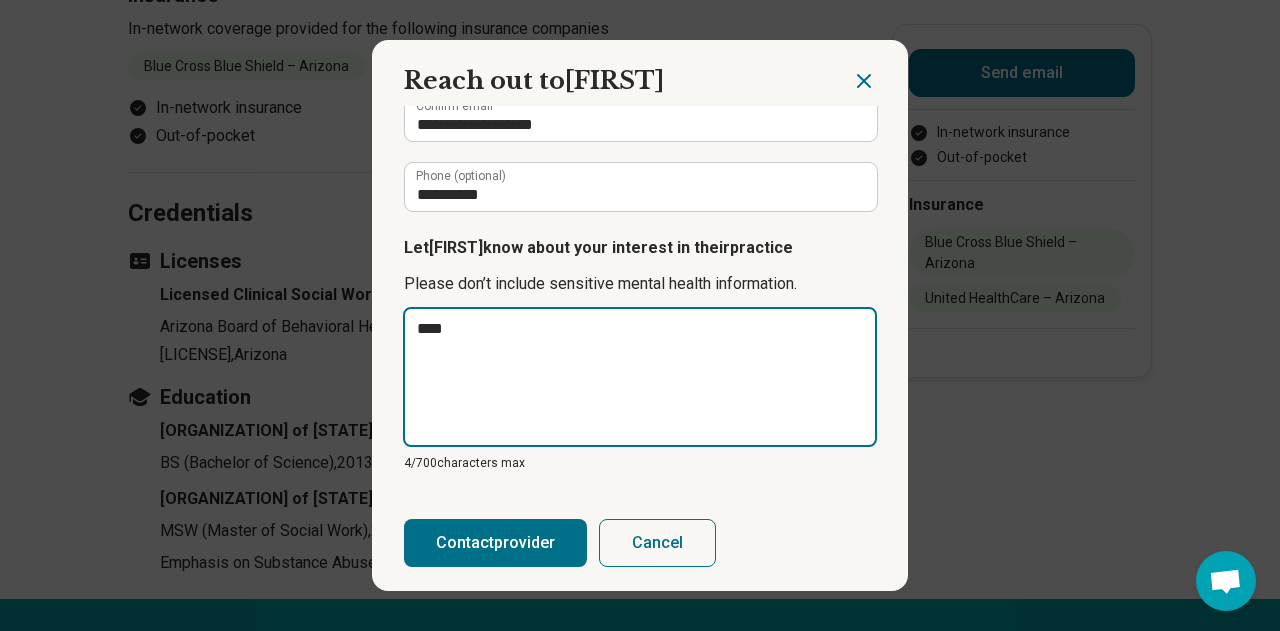 type on "*****" 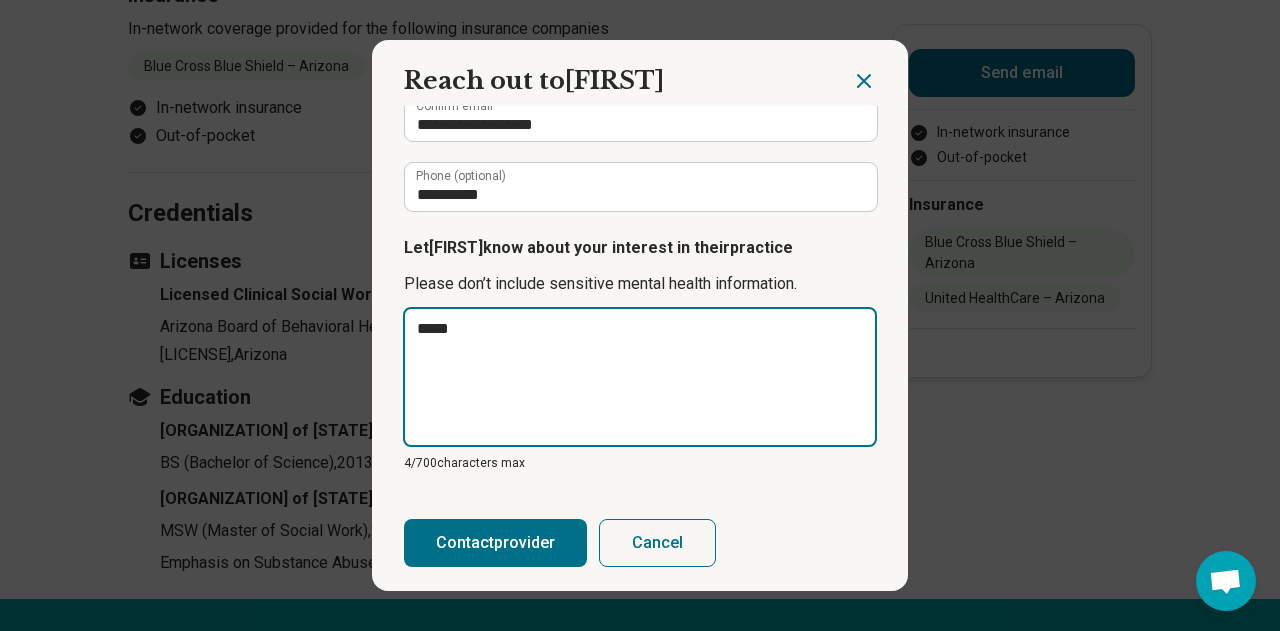 type on "******" 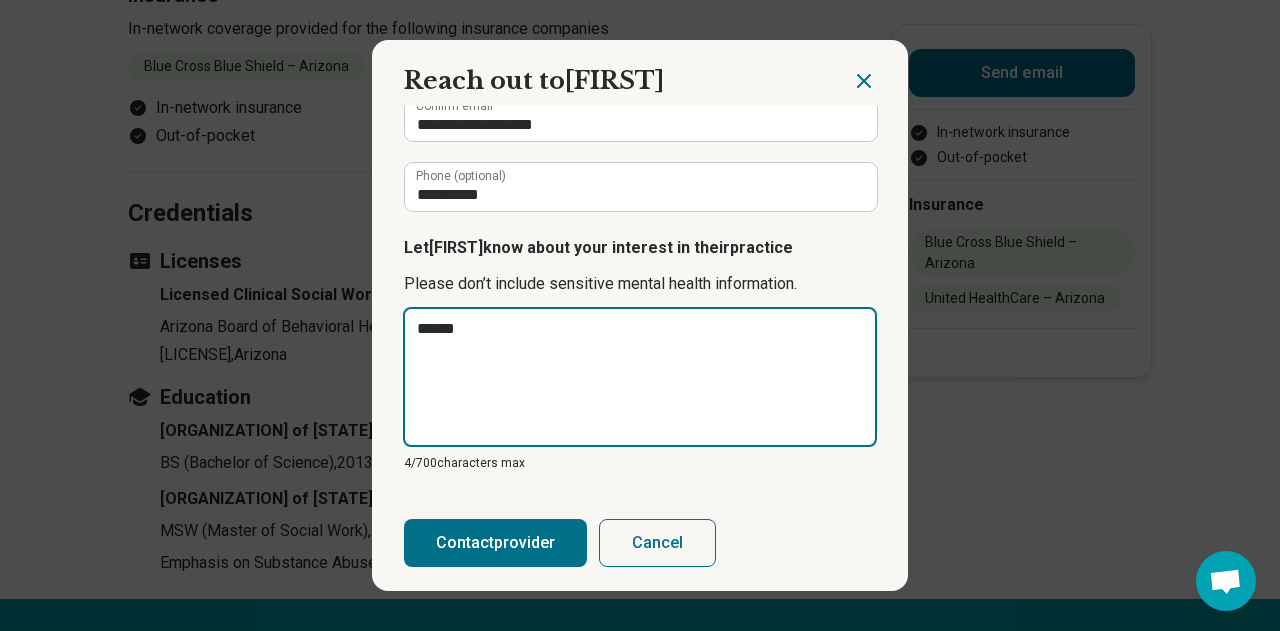 type on "******" 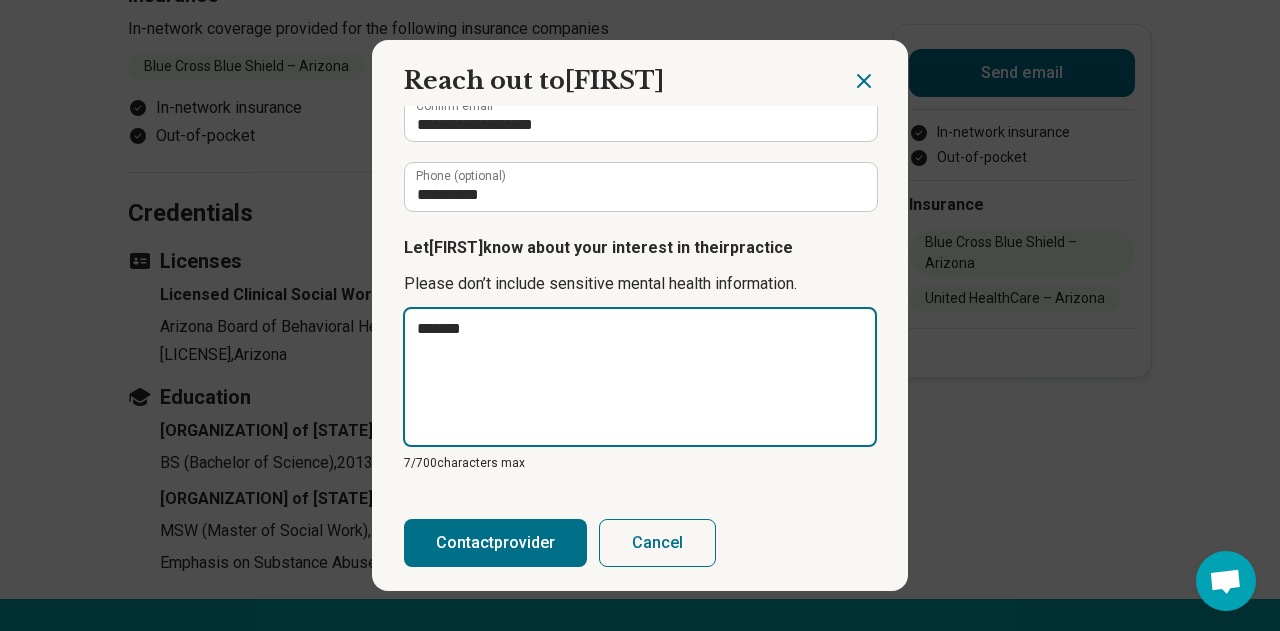 type on "********" 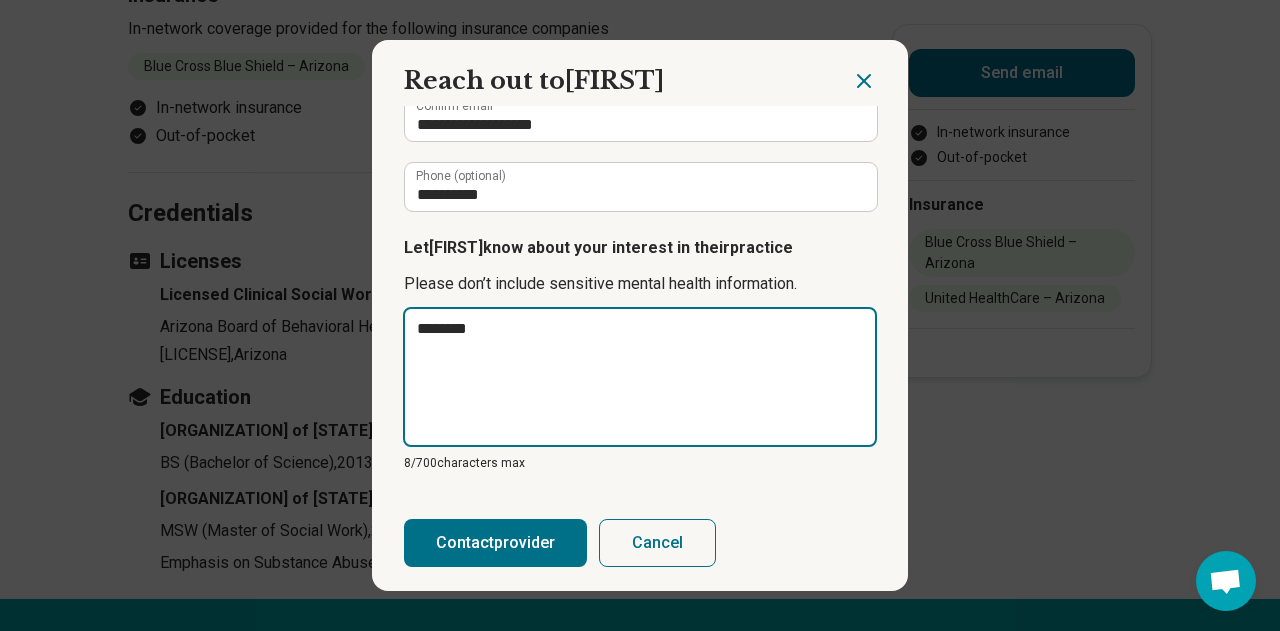 type on "*********" 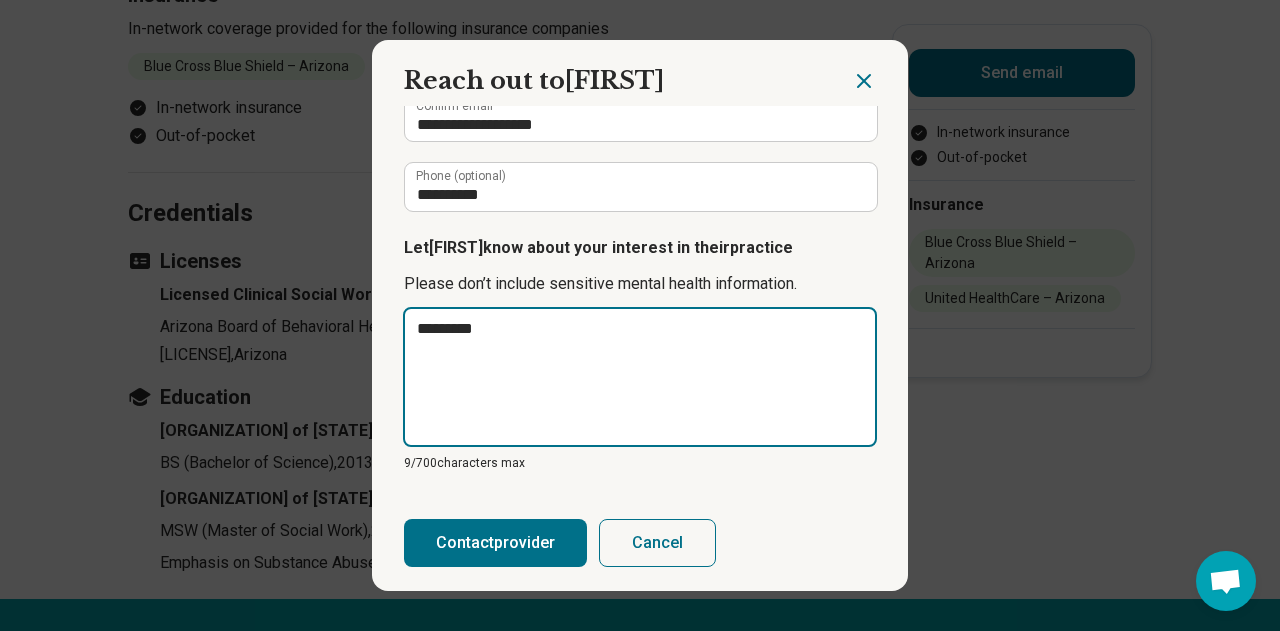 type on "**********" 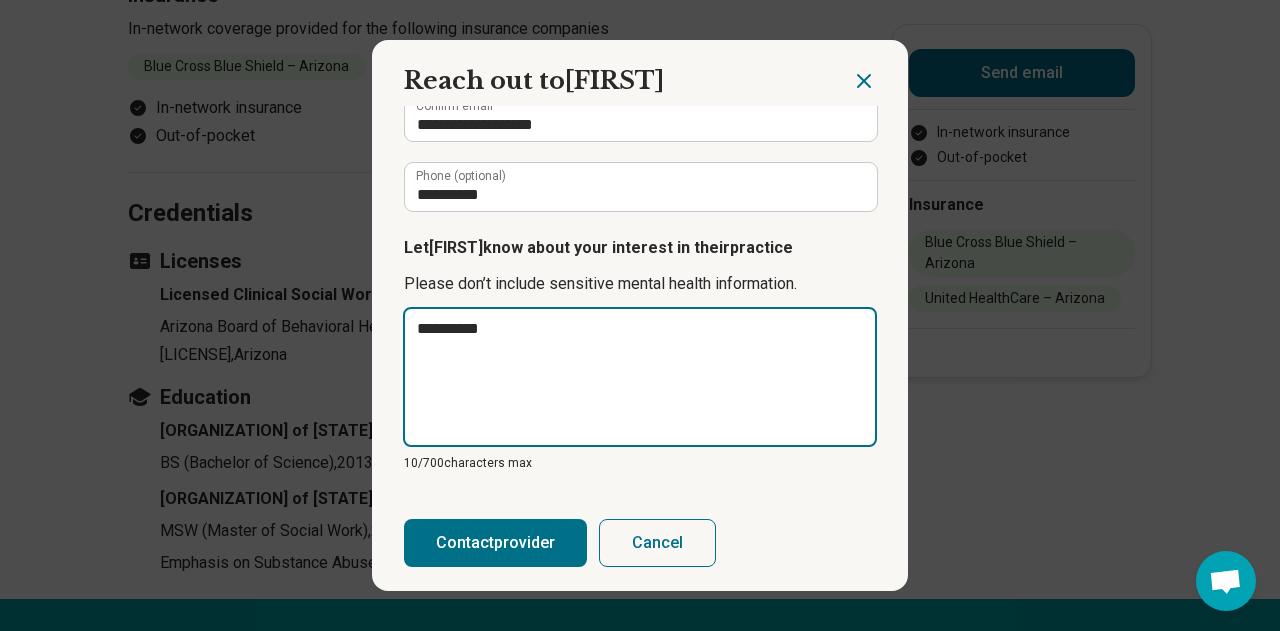 type on "**********" 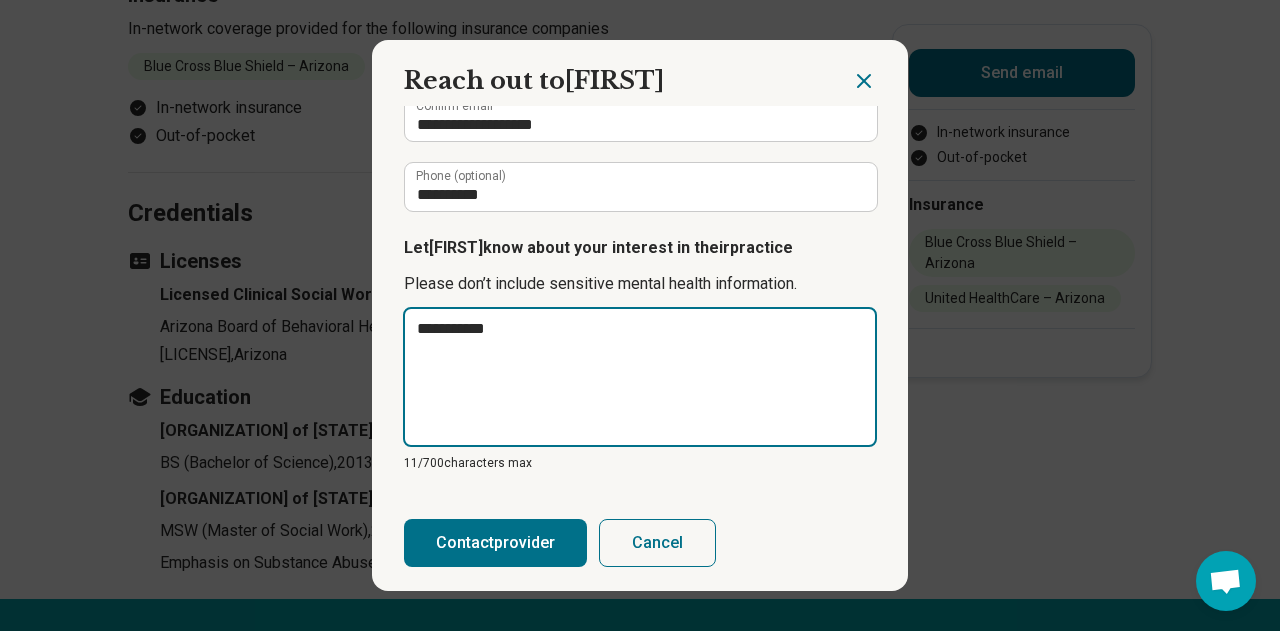 type on "**********" 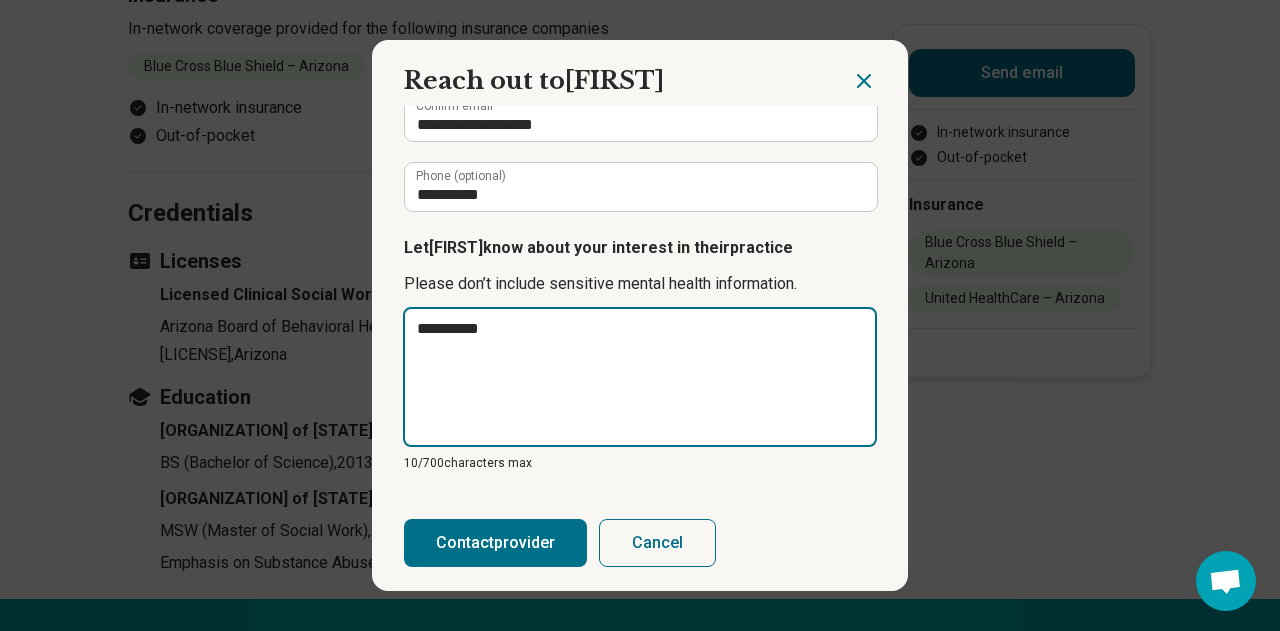 type on "*********" 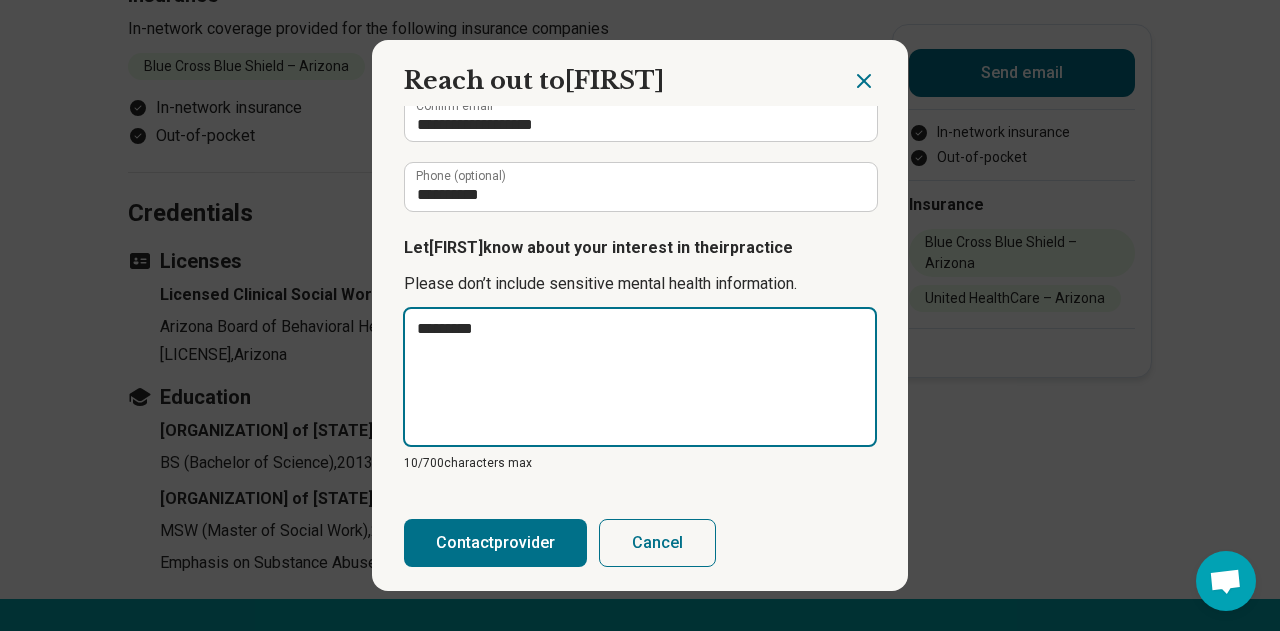 type on "********" 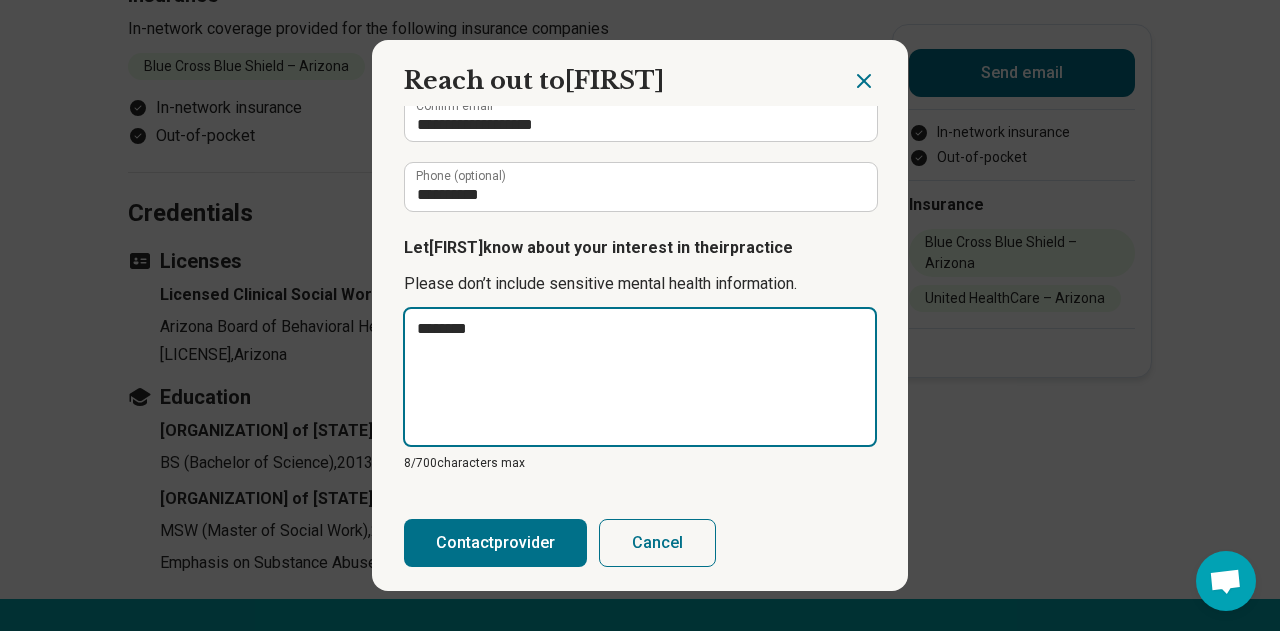 type on "******" 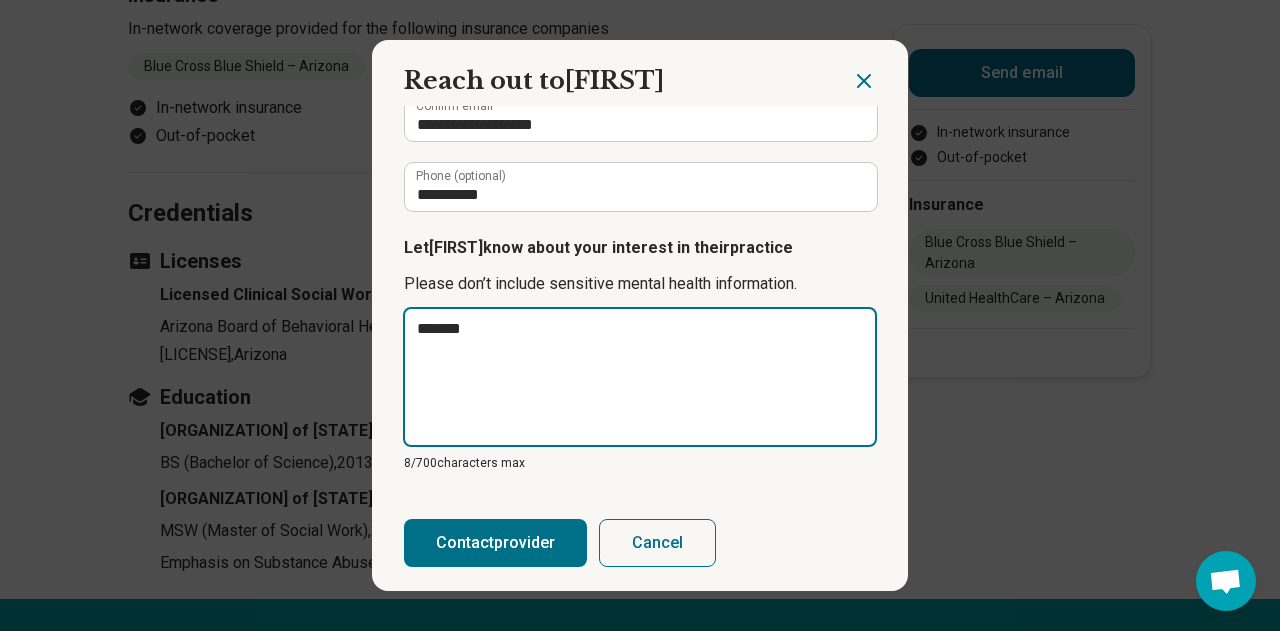 type on "******" 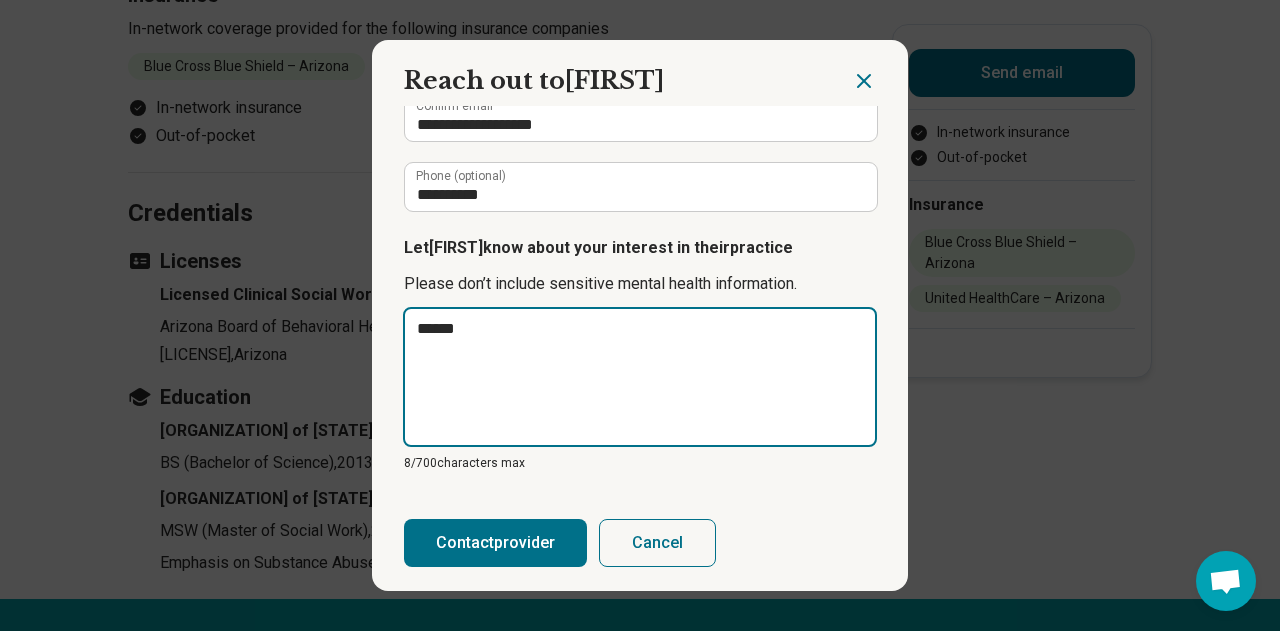 type on "*****" 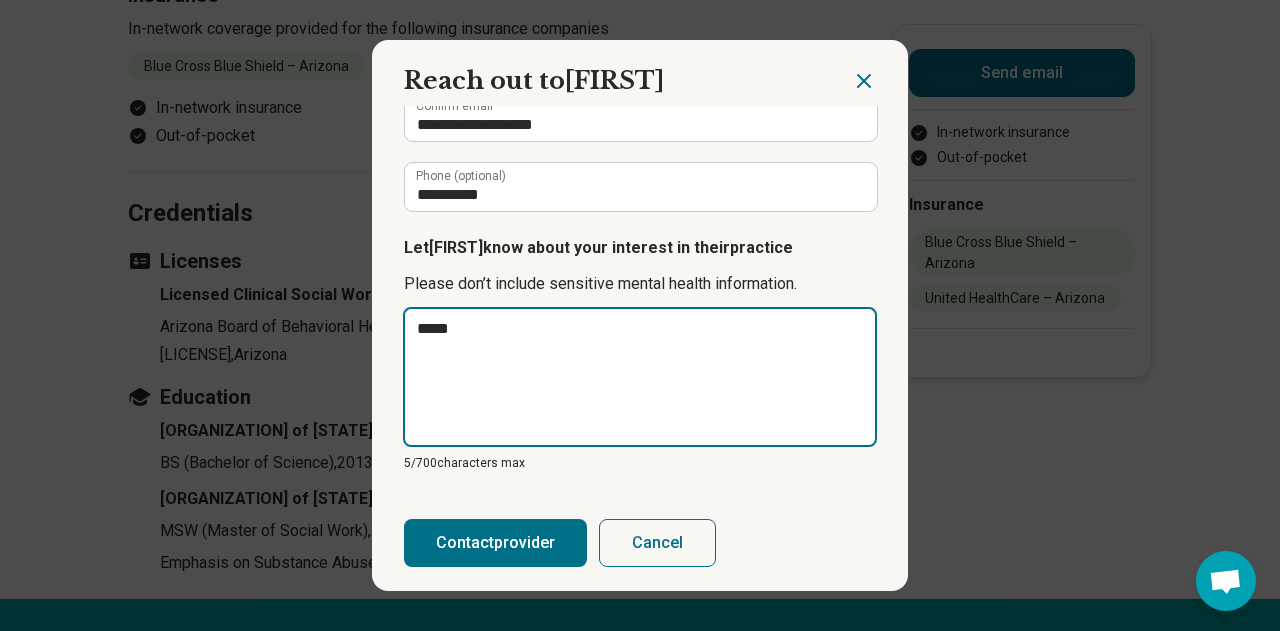 type on "****" 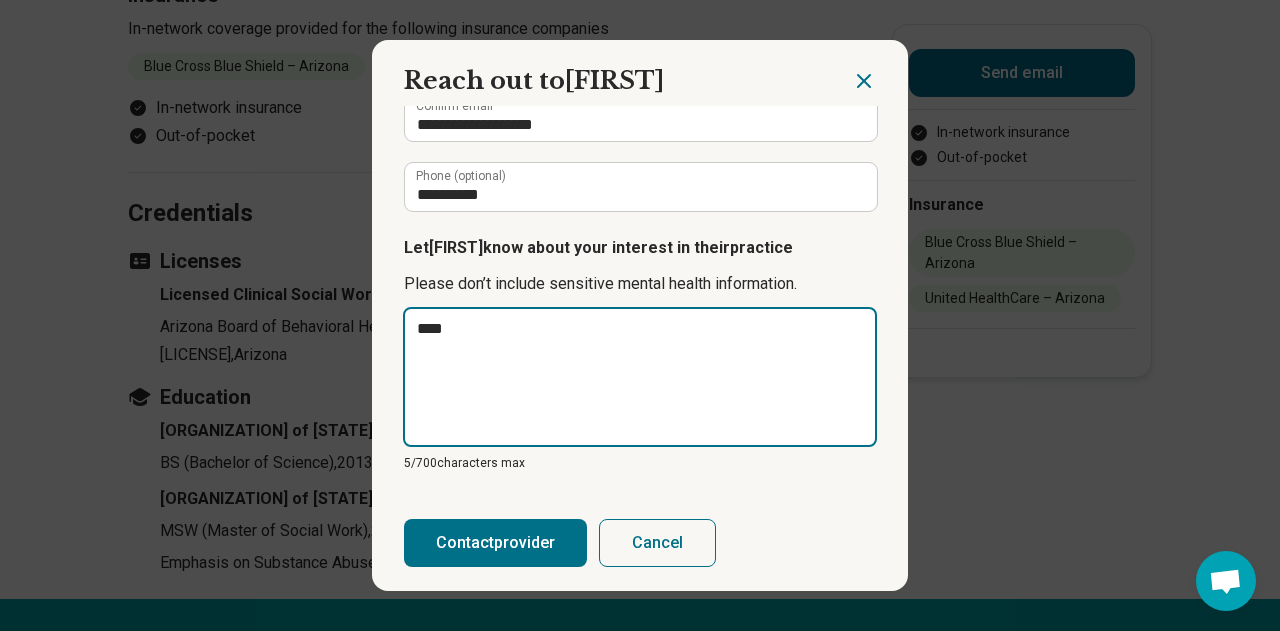 type on "**" 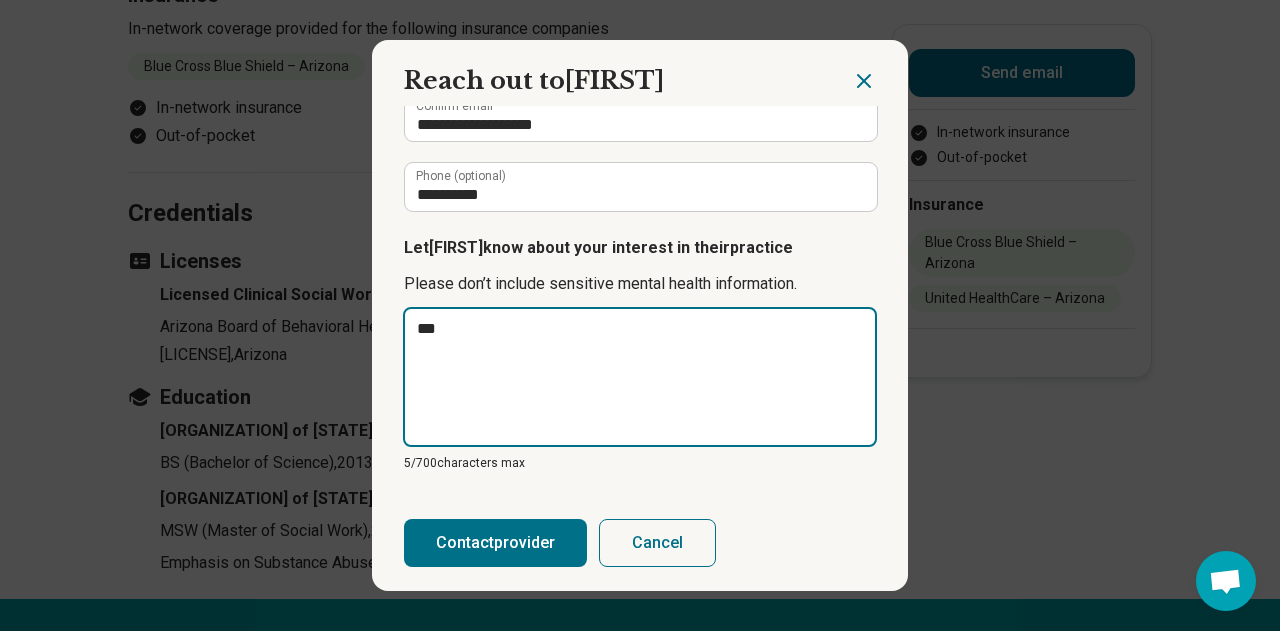 type on "**" 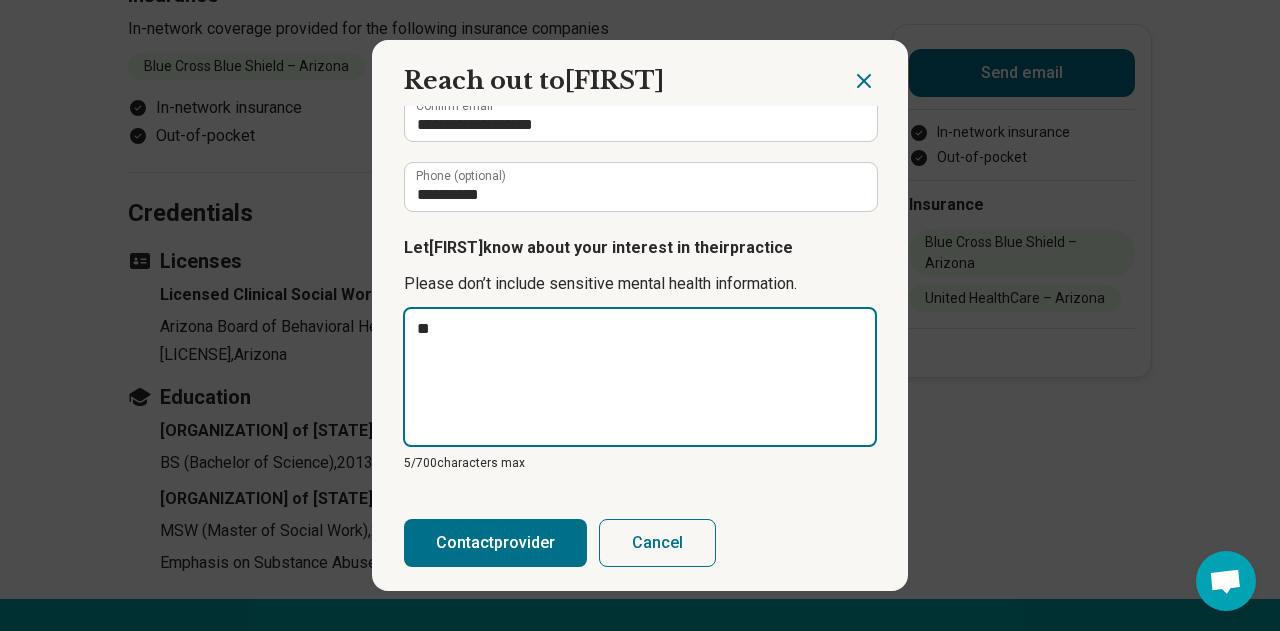 type on "*" 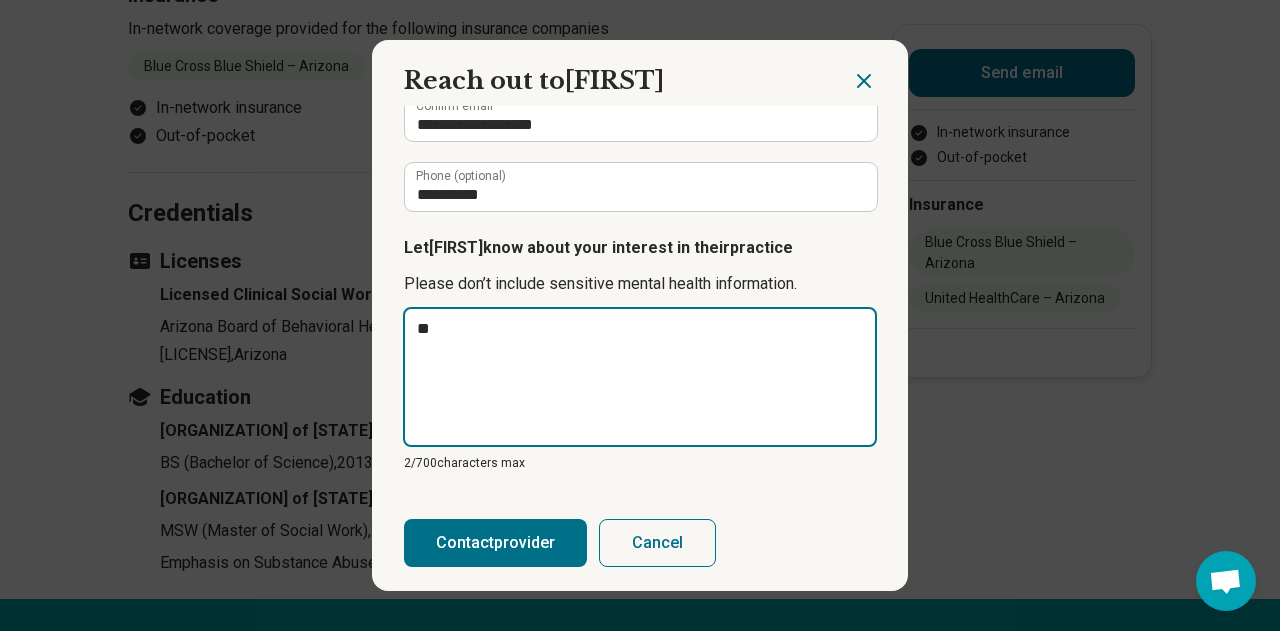 type on "*" 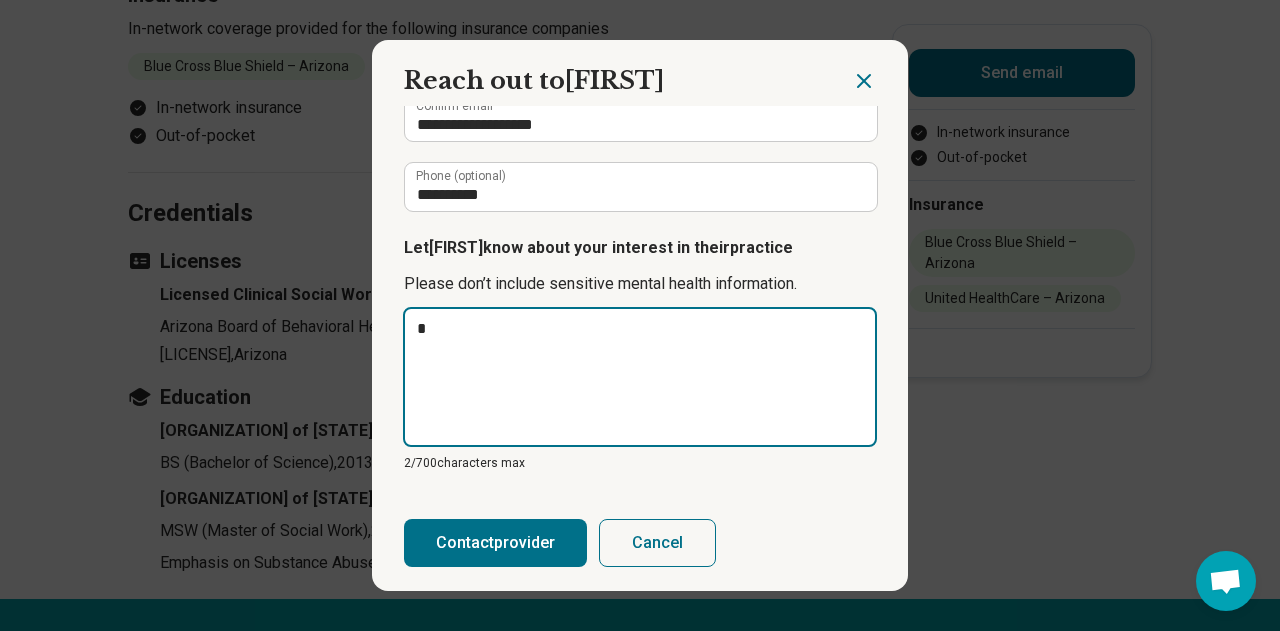 type 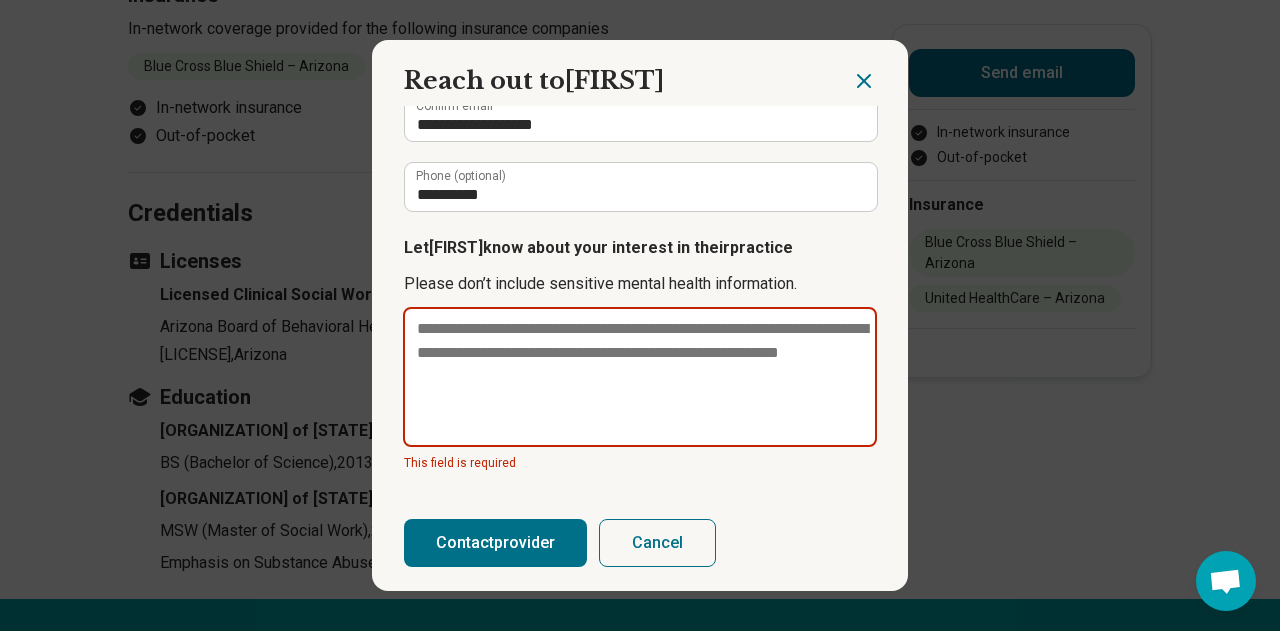 paste on "**********" 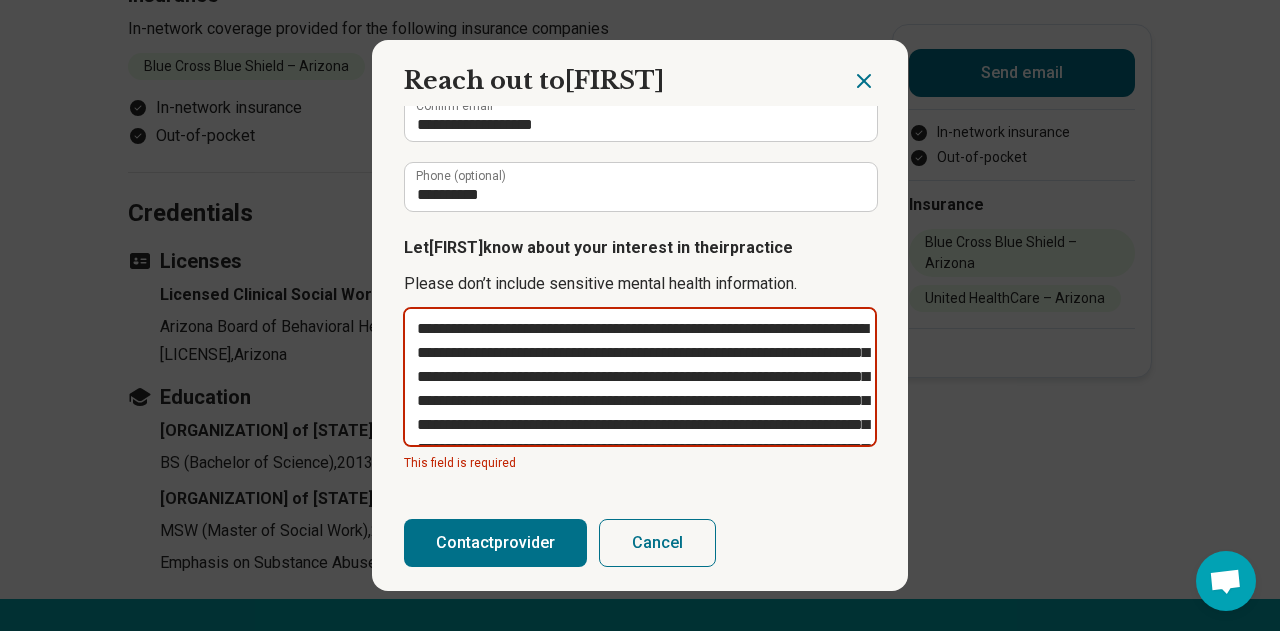 scroll, scrollTop: 48, scrollLeft: 0, axis: vertical 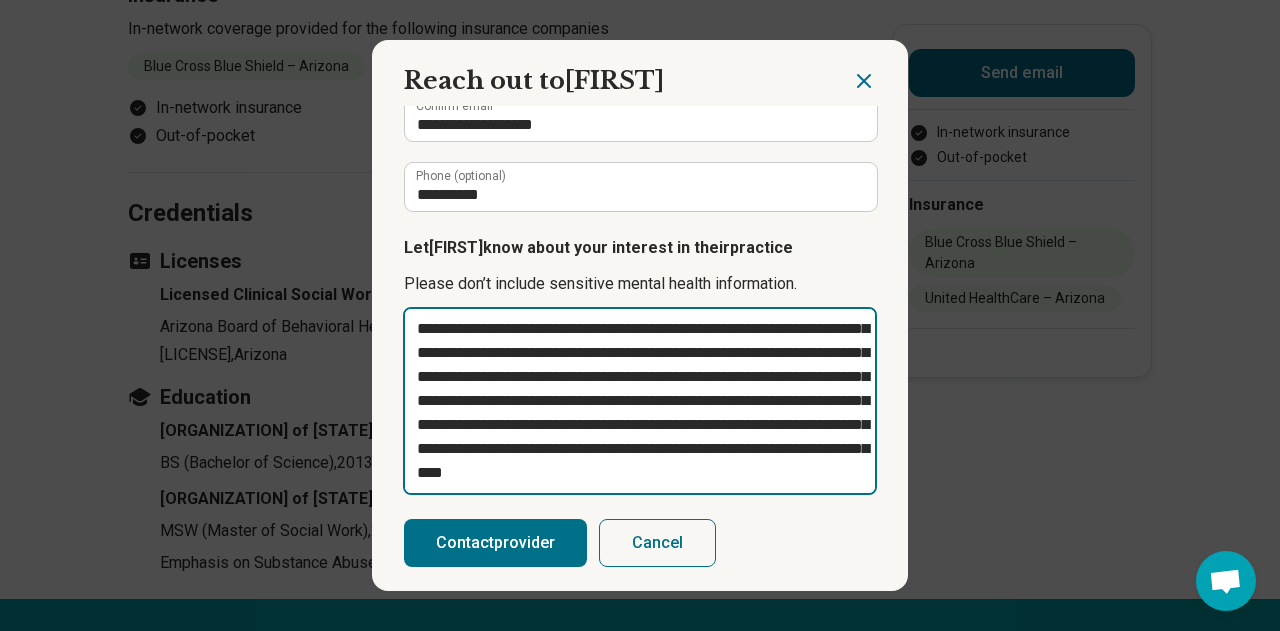 type on "**********" 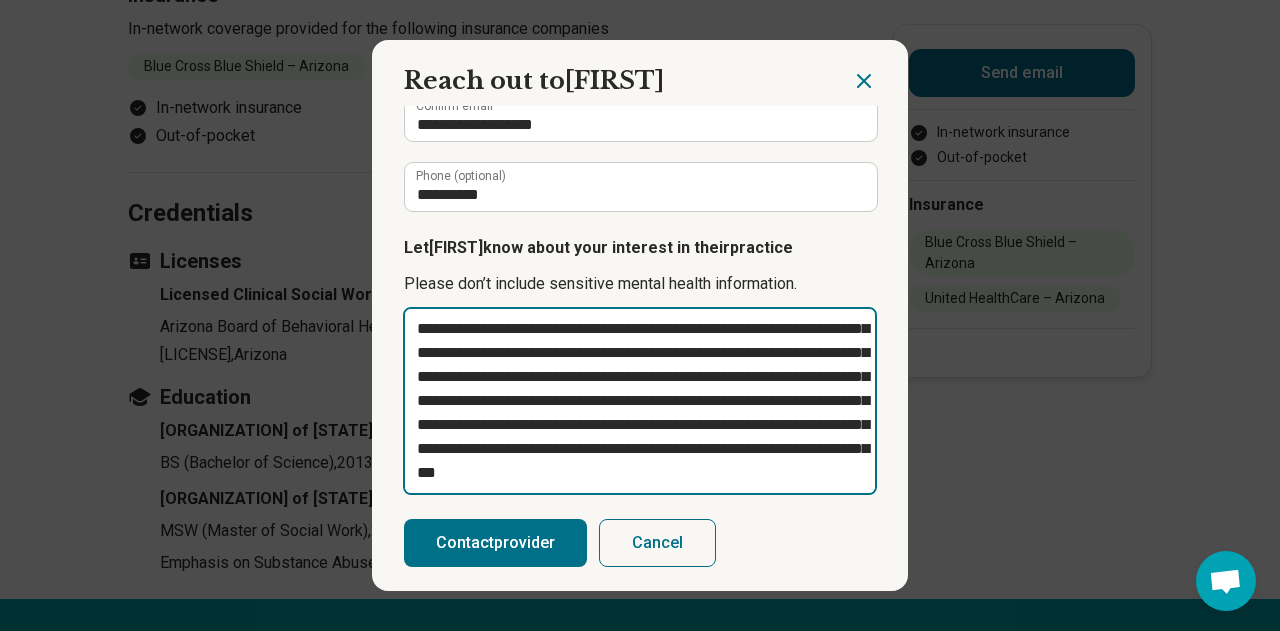 type on "**********" 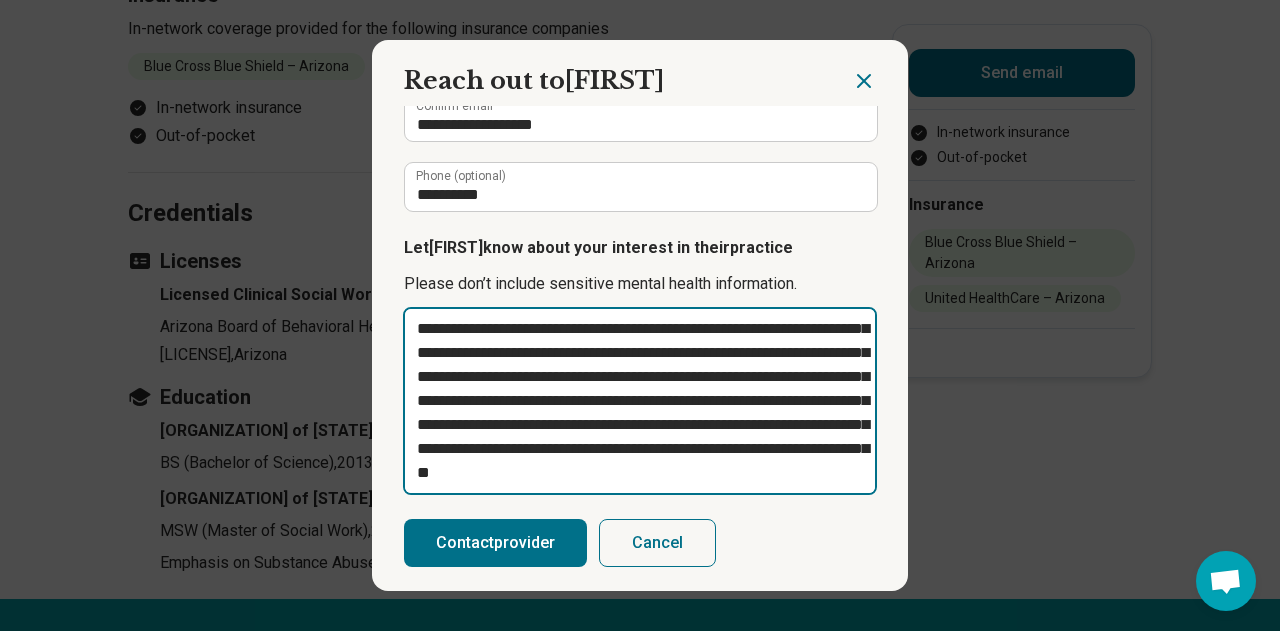 type on "**********" 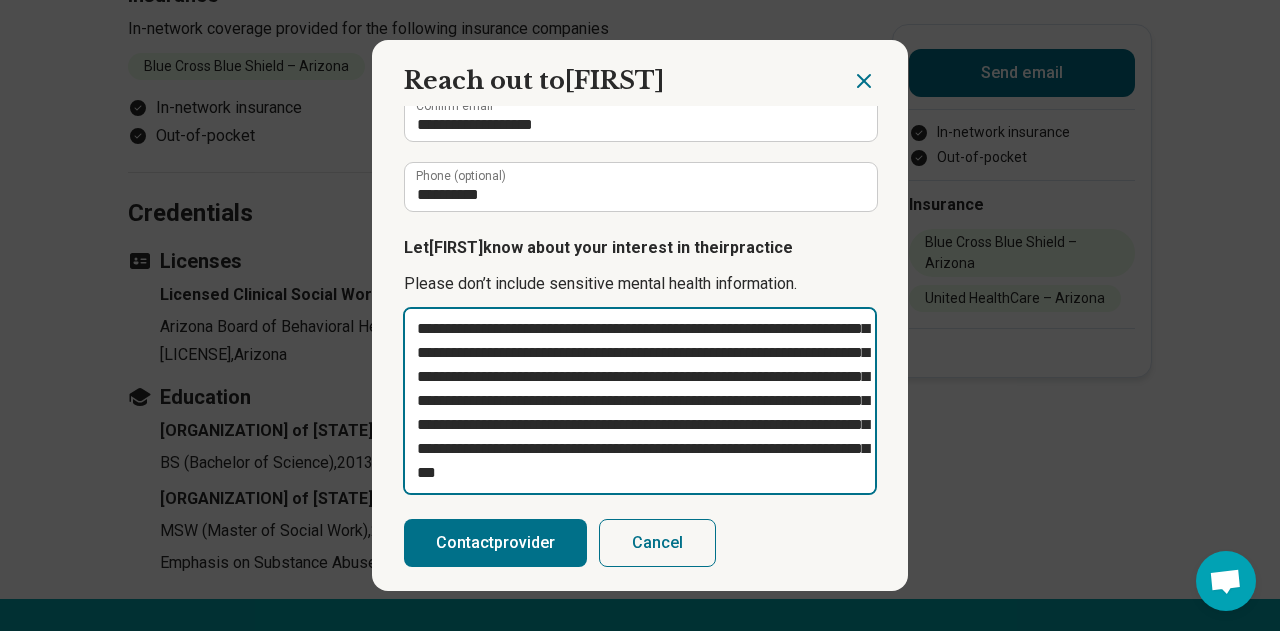 type on "**********" 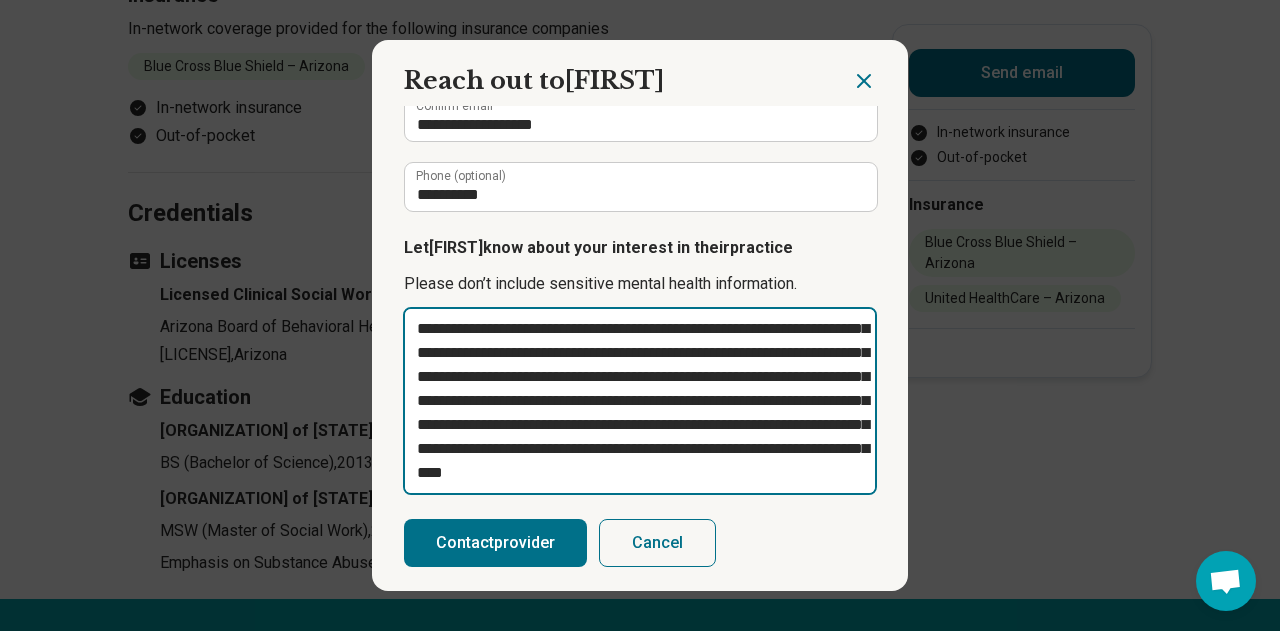 type on "**********" 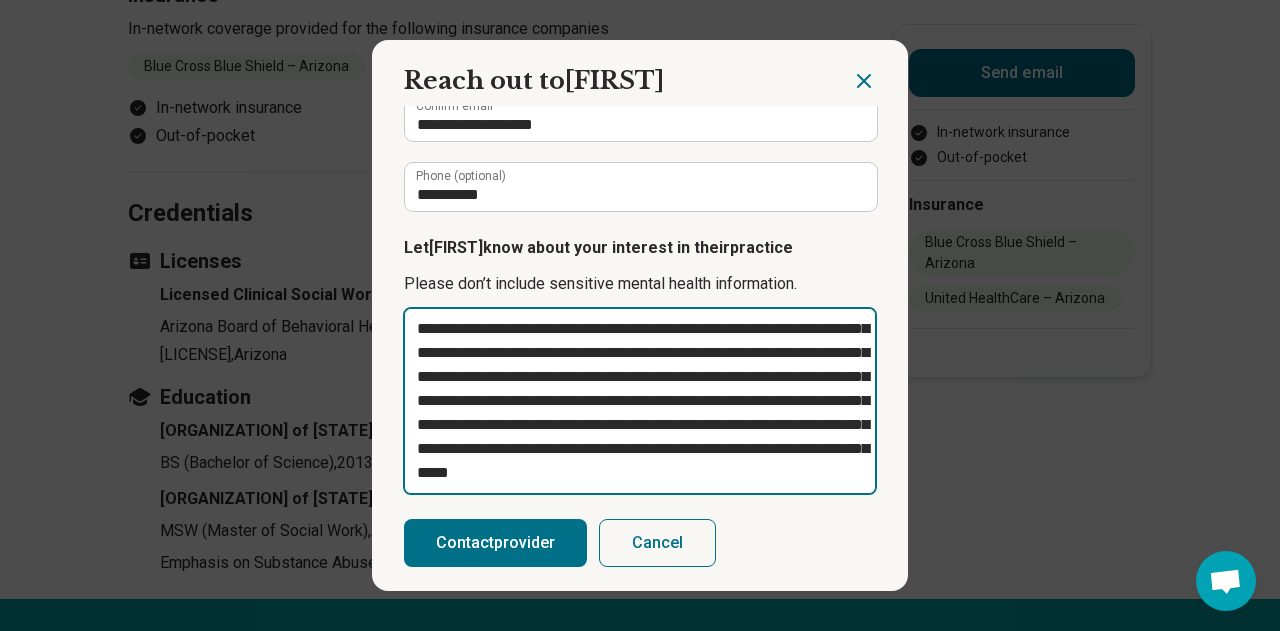 type on "**********" 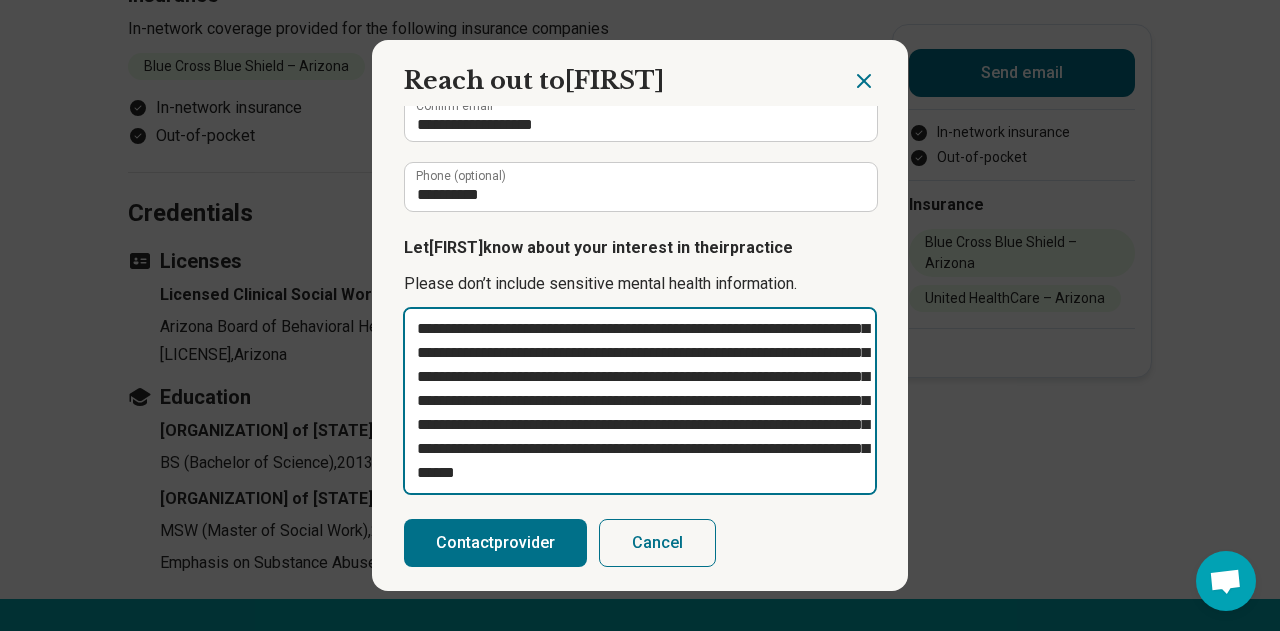 type on "**********" 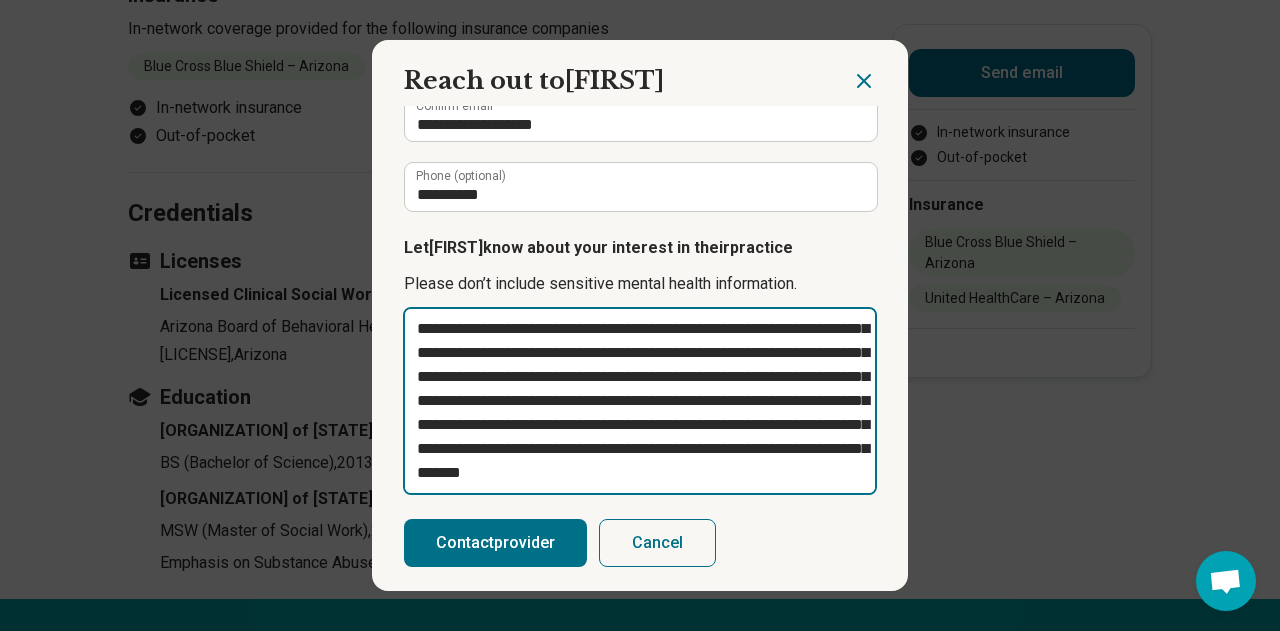 type on "**********" 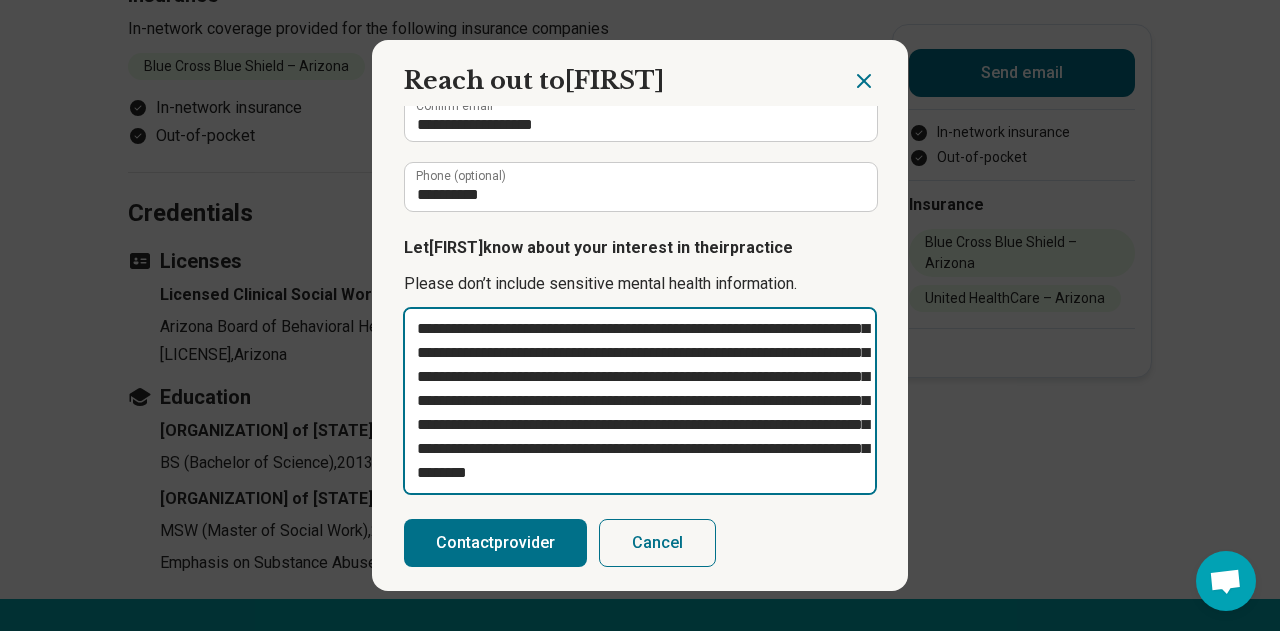 type on "**********" 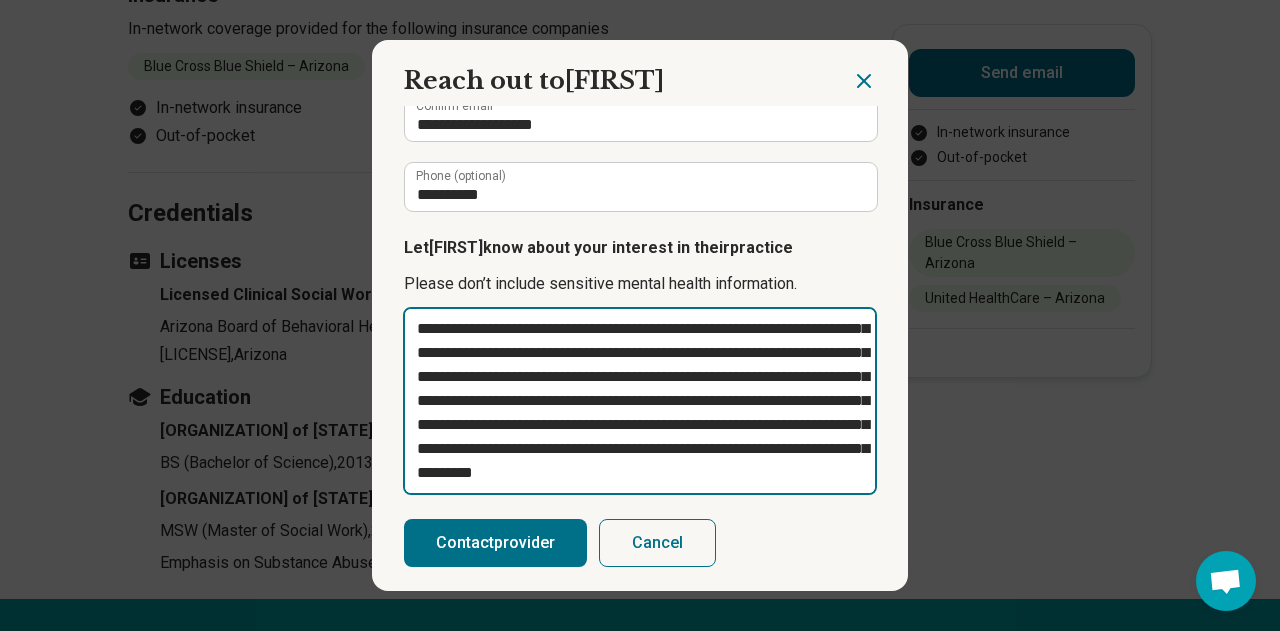 type on "**********" 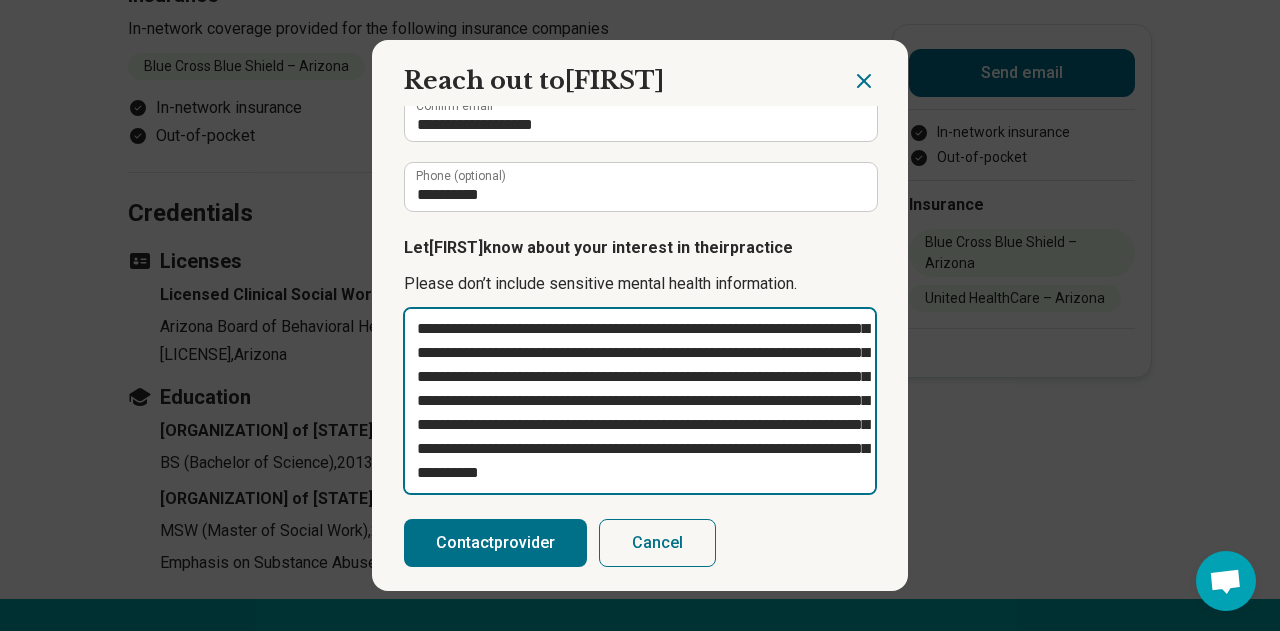 type on "**********" 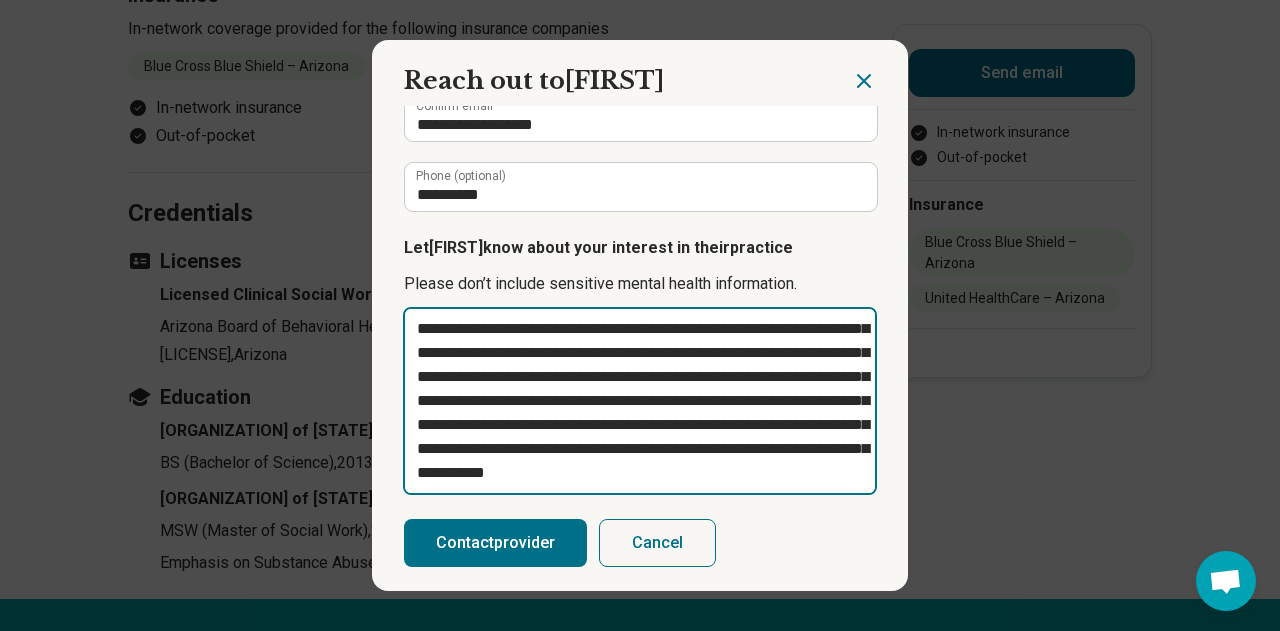 type on "**********" 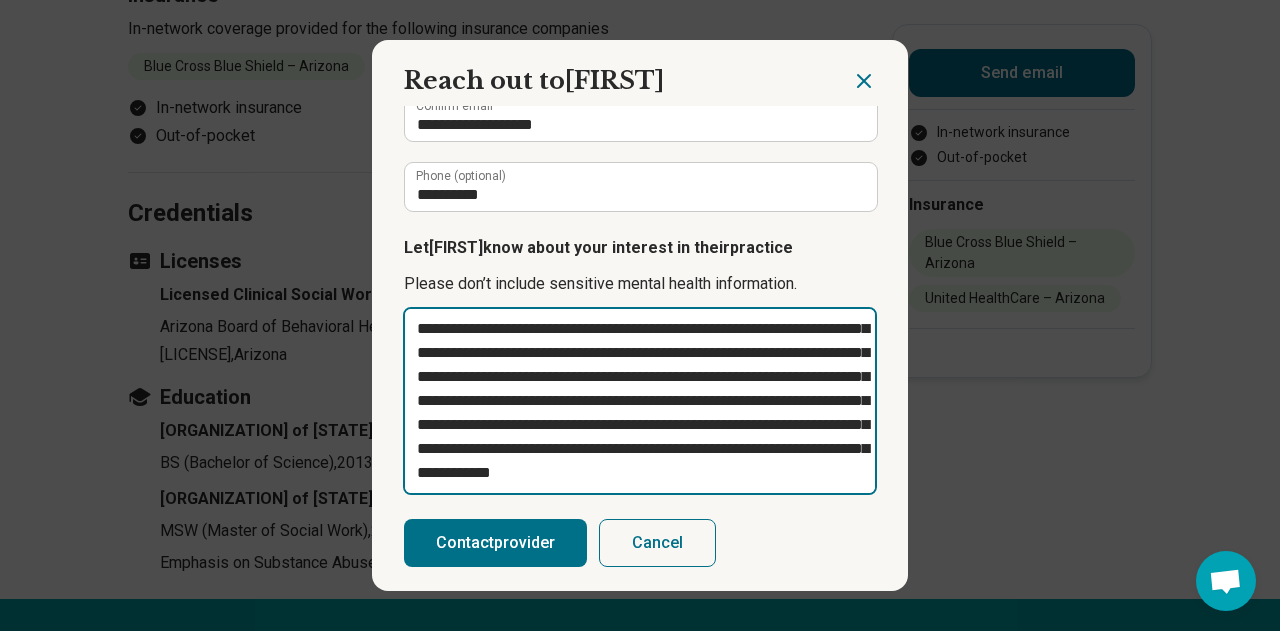 type on "**********" 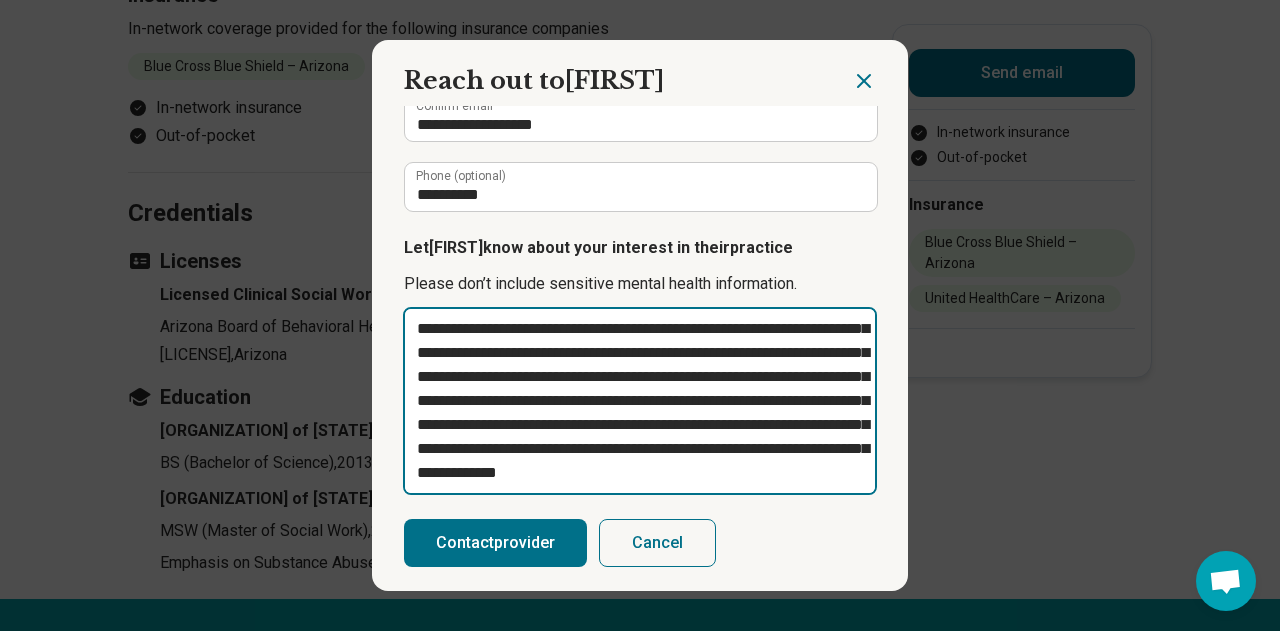 type on "**********" 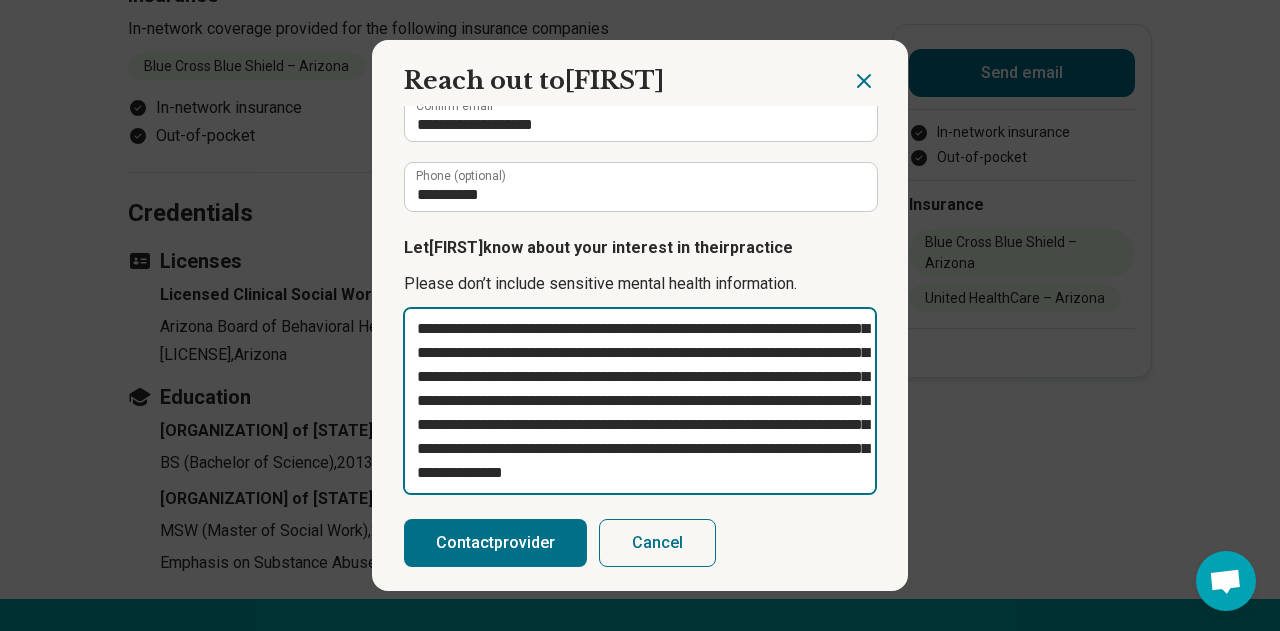type on "**********" 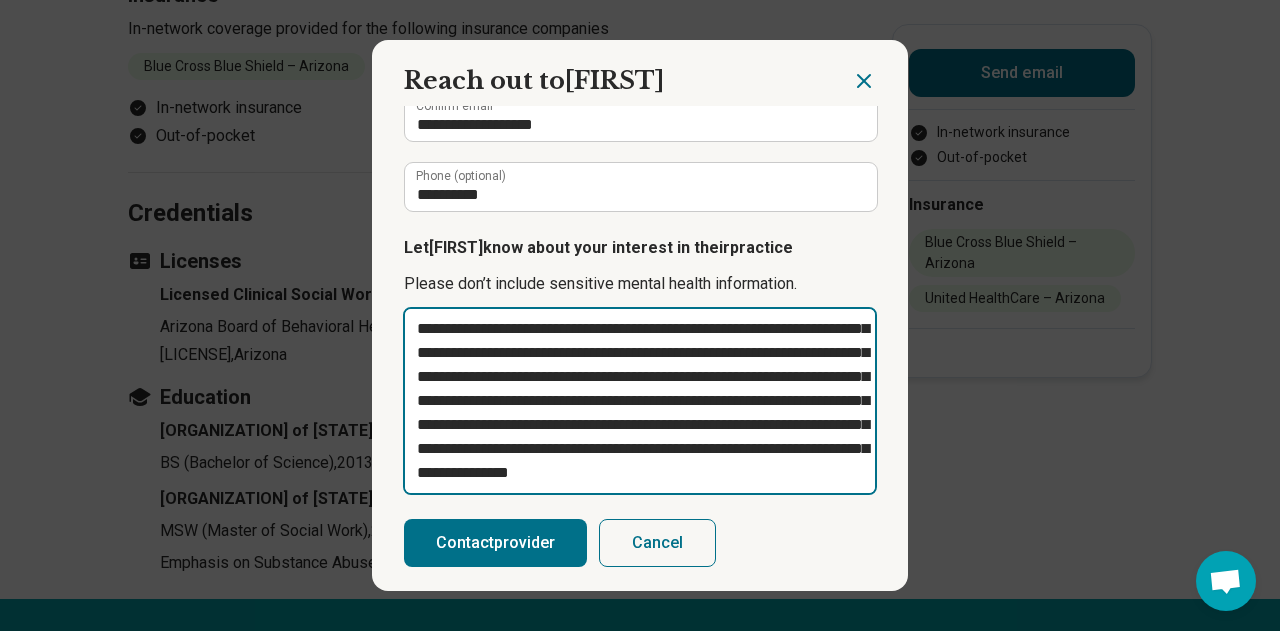 type on "**********" 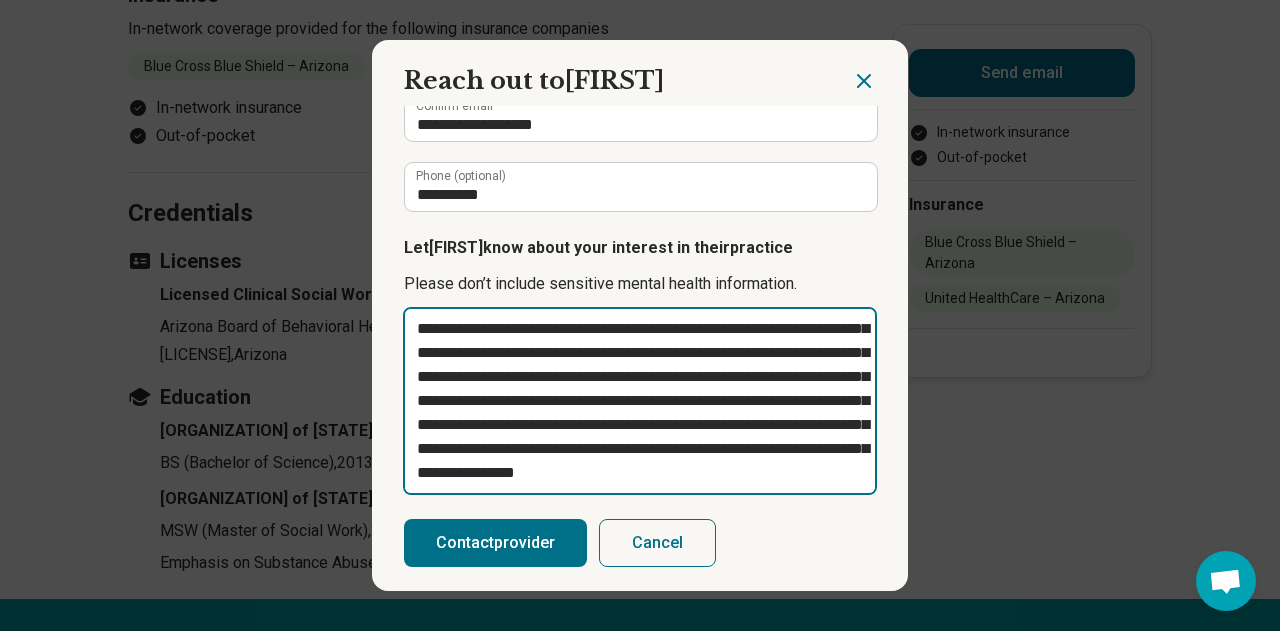 type on "**********" 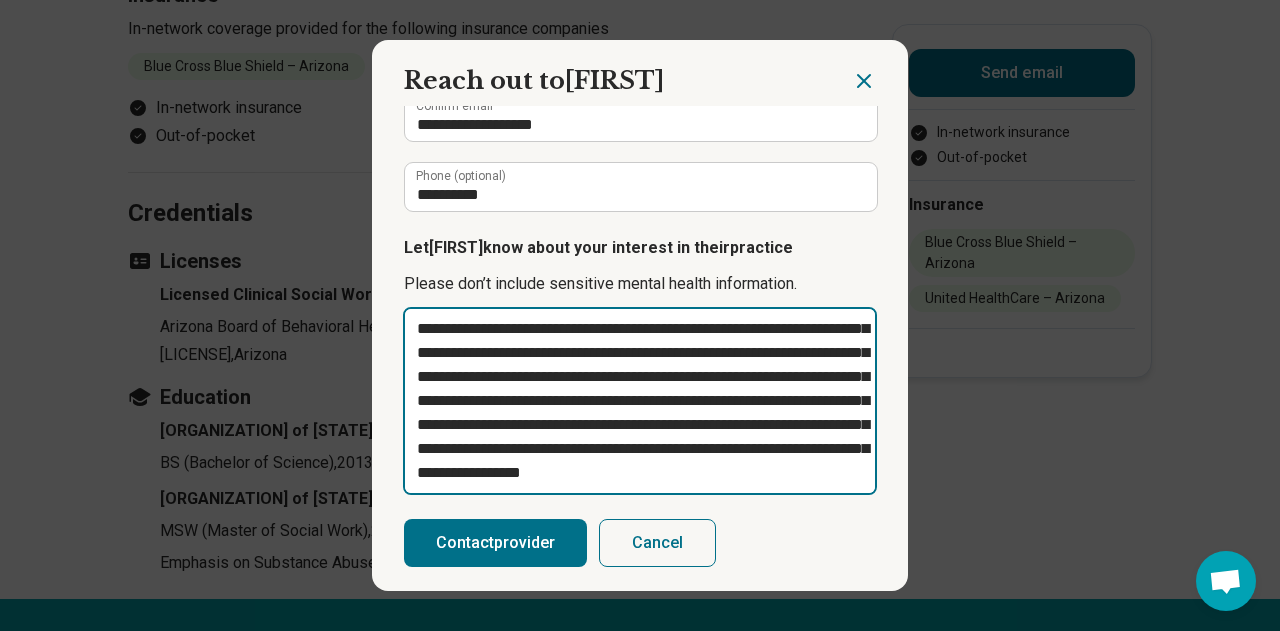 type on "**********" 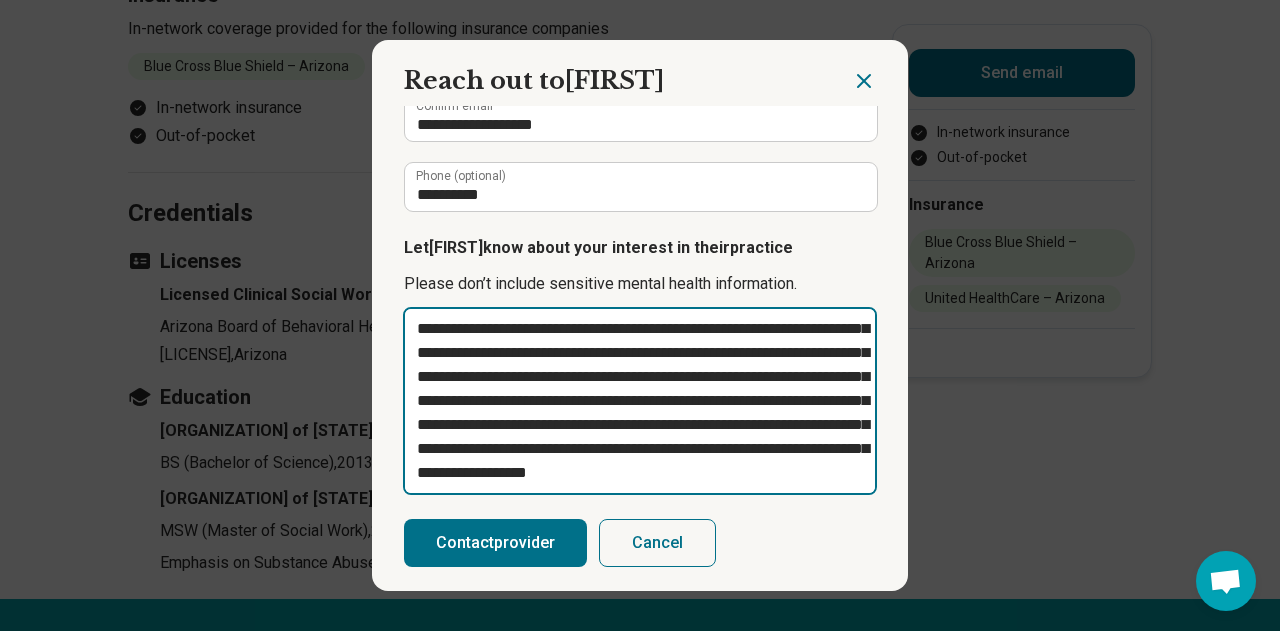 scroll, scrollTop: 61, scrollLeft: 0, axis: vertical 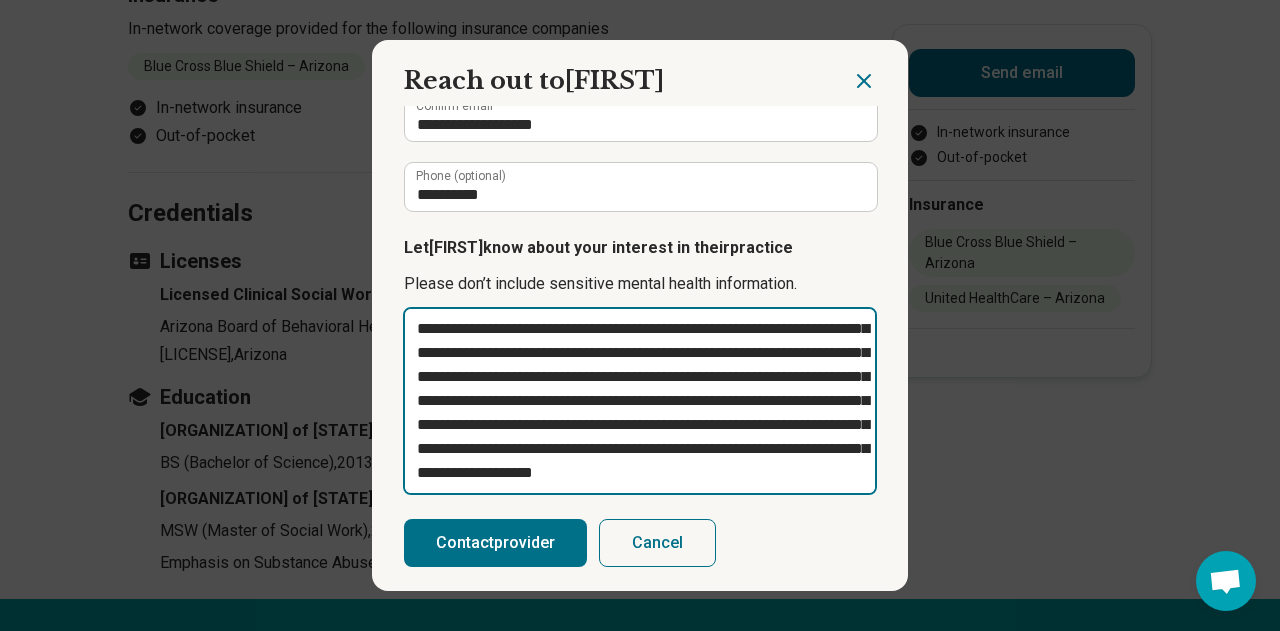 type on "**********" 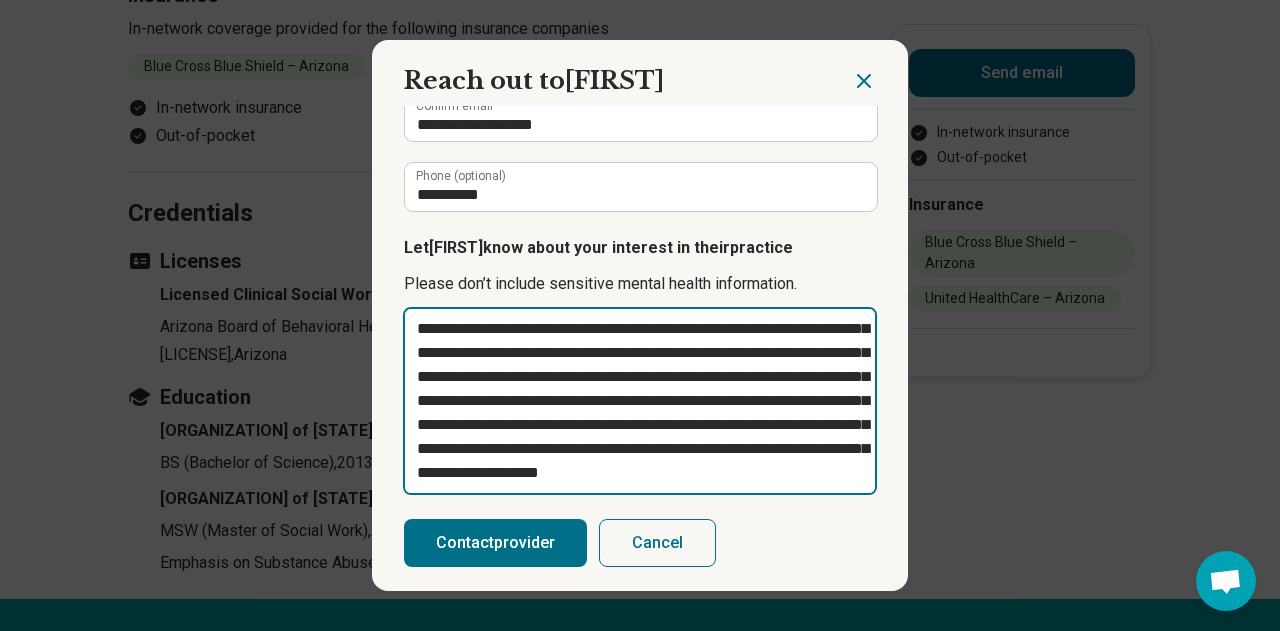 scroll, scrollTop: 72, scrollLeft: 0, axis: vertical 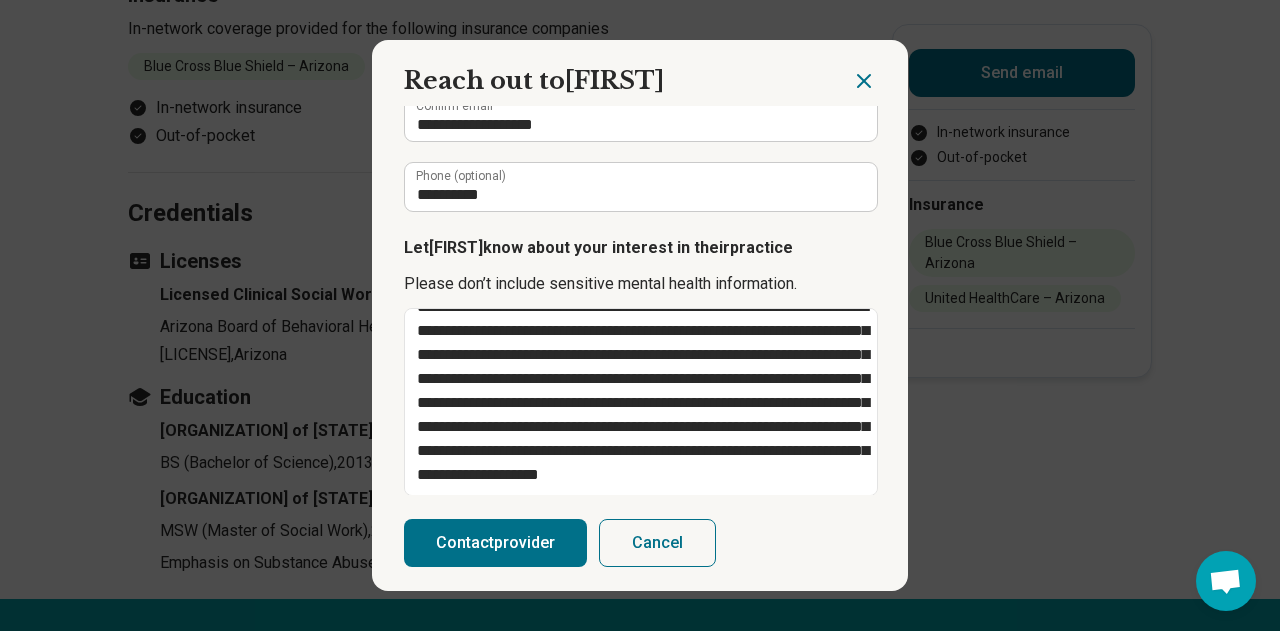 click on "Contact  provider" at bounding box center (495, 543) 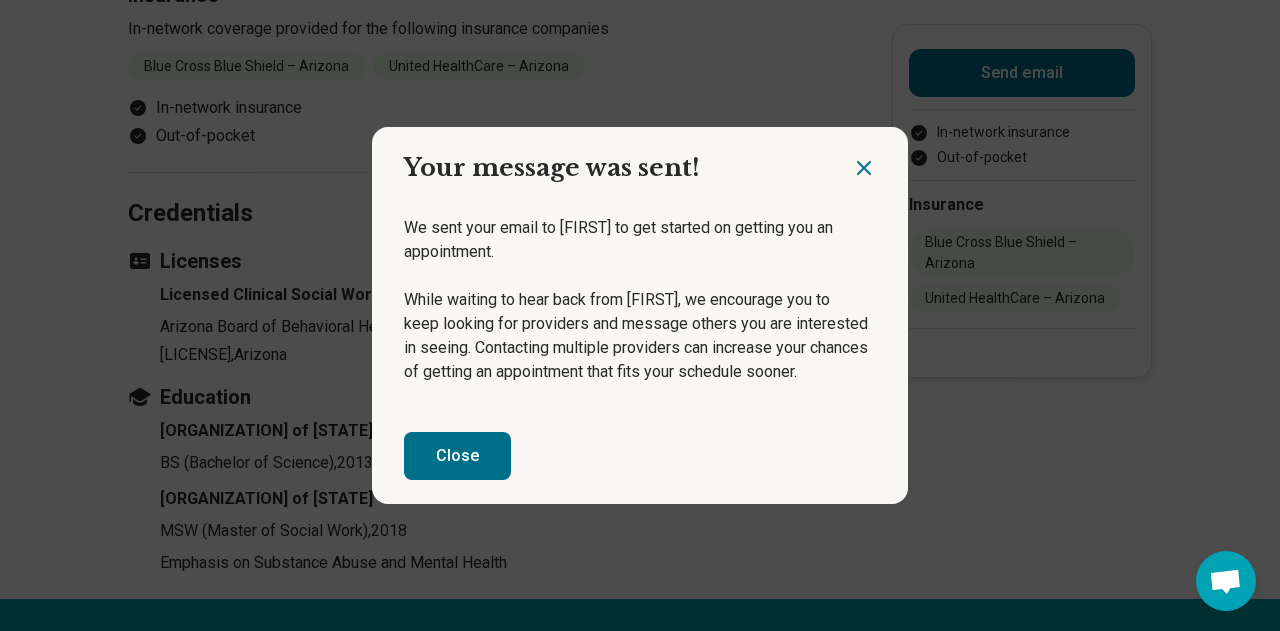 click on "Close" at bounding box center [457, 456] 